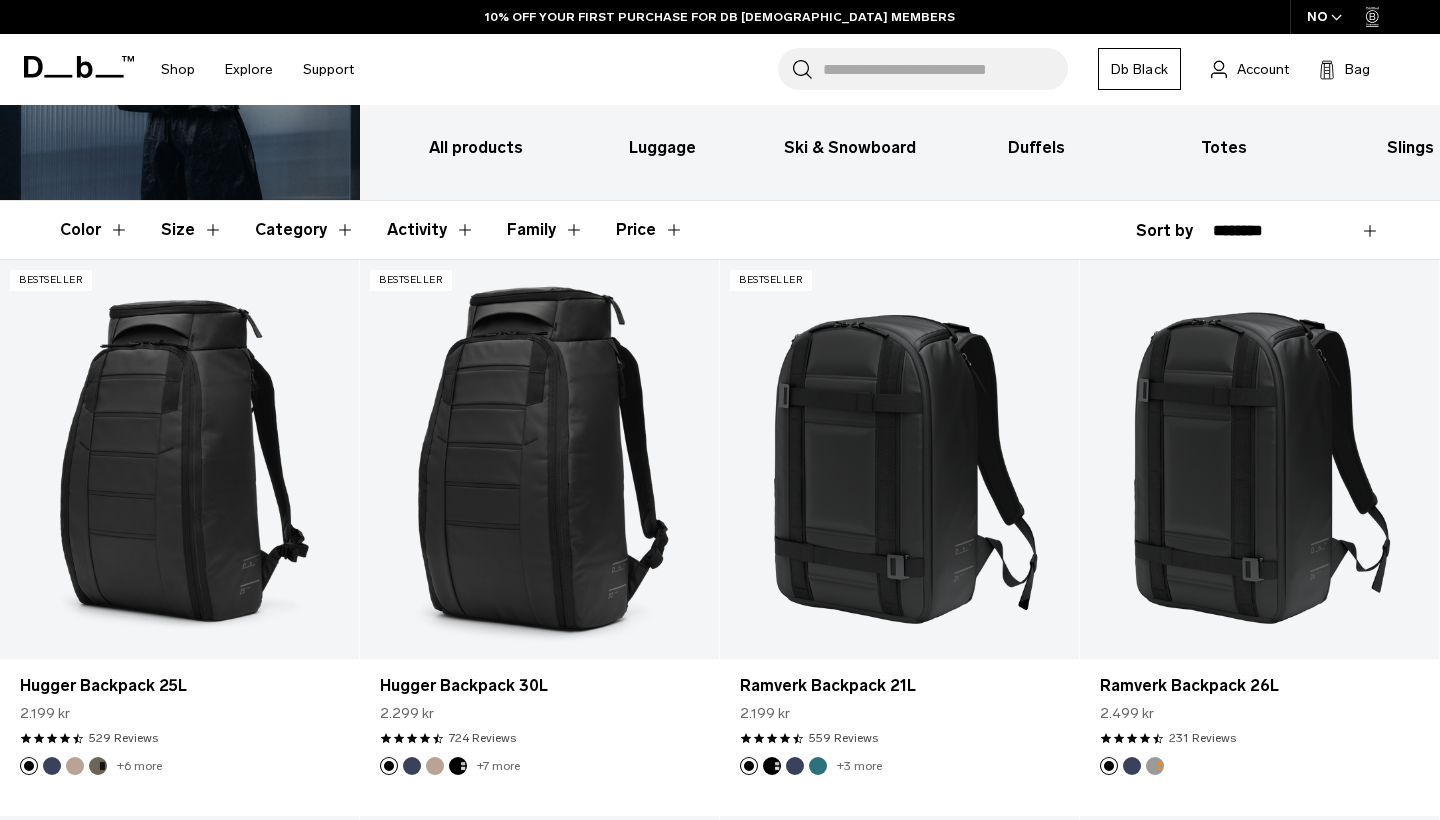 scroll, scrollTop: 524, scrollLeft: 0, axis: vertical 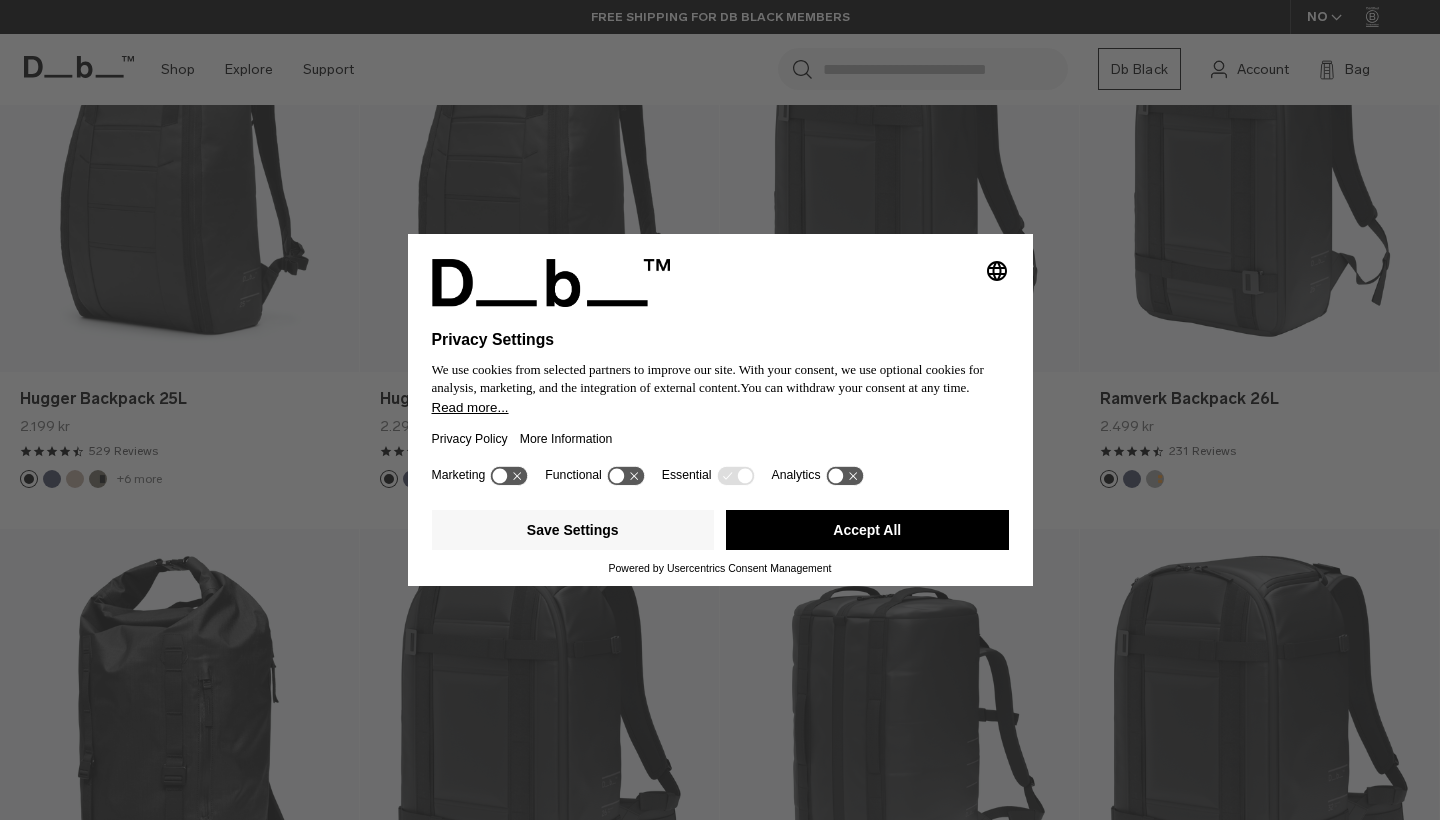 click on "Accept All" at bounding box center [867, 530] 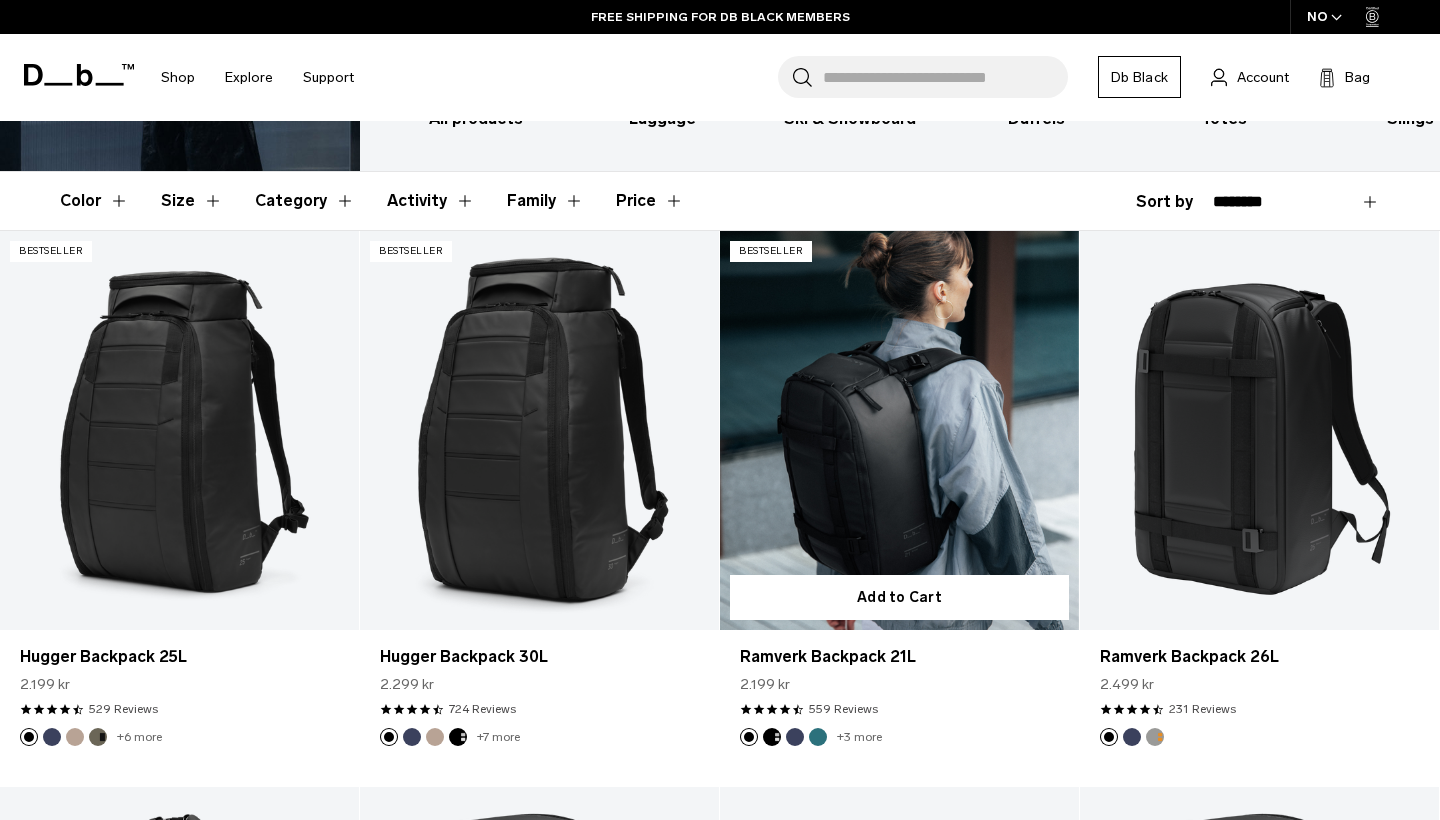 scroll, scrollTop: 278, scrollLeft: 0, axis: vertical 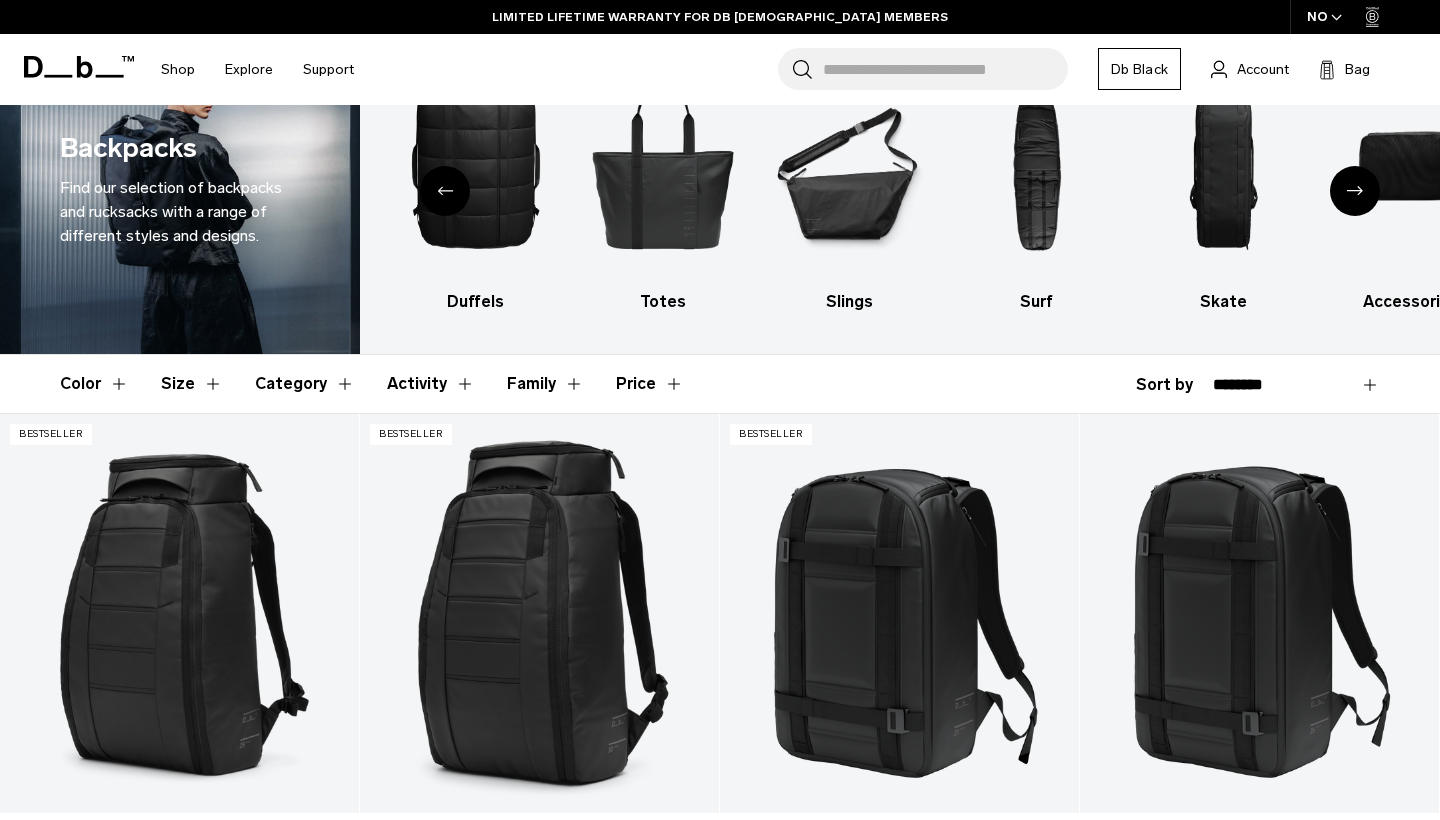 click on "Size" at bounding box center (192, 384) 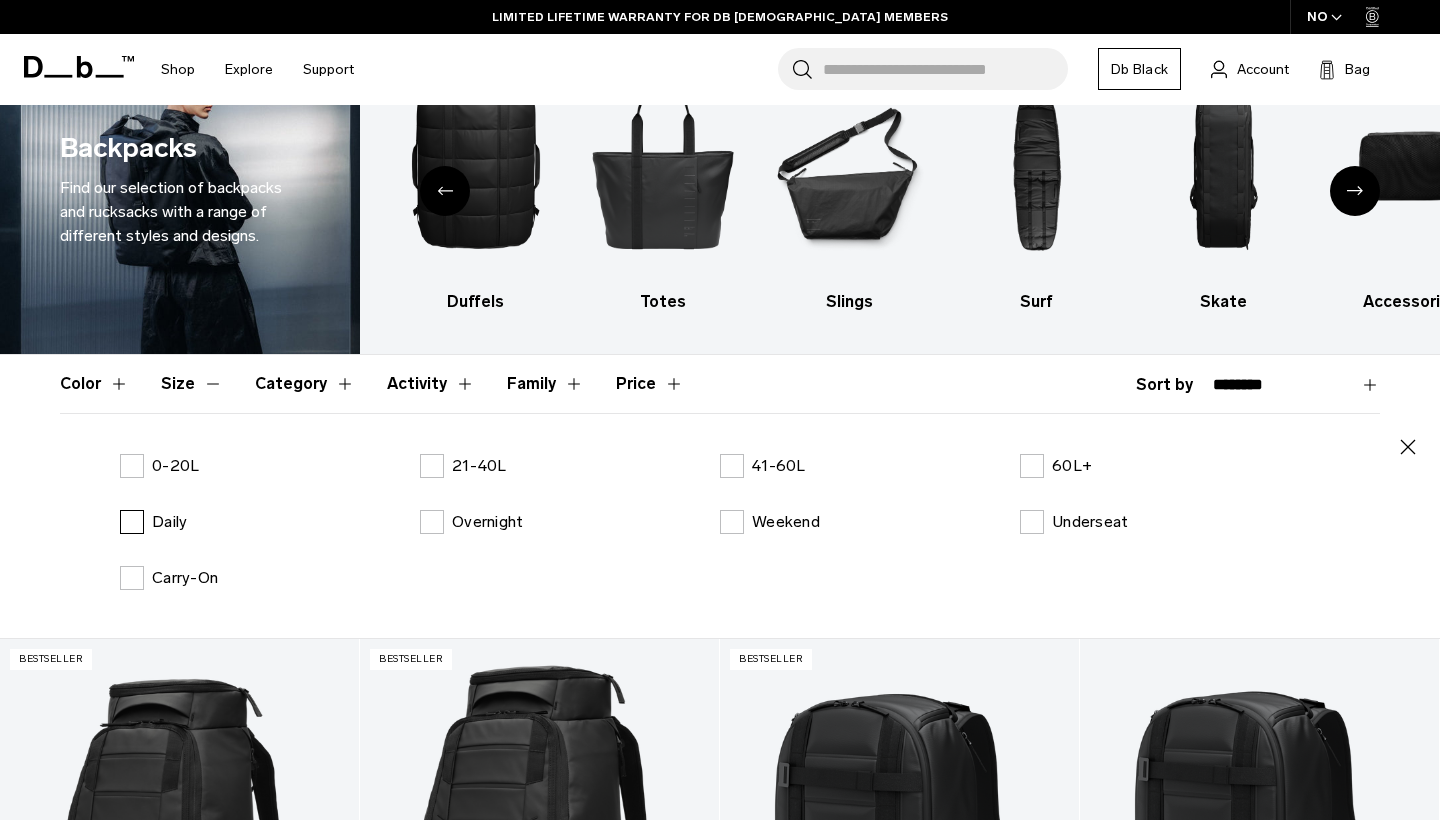 click on "Daily" at bounding box center [153, 522] 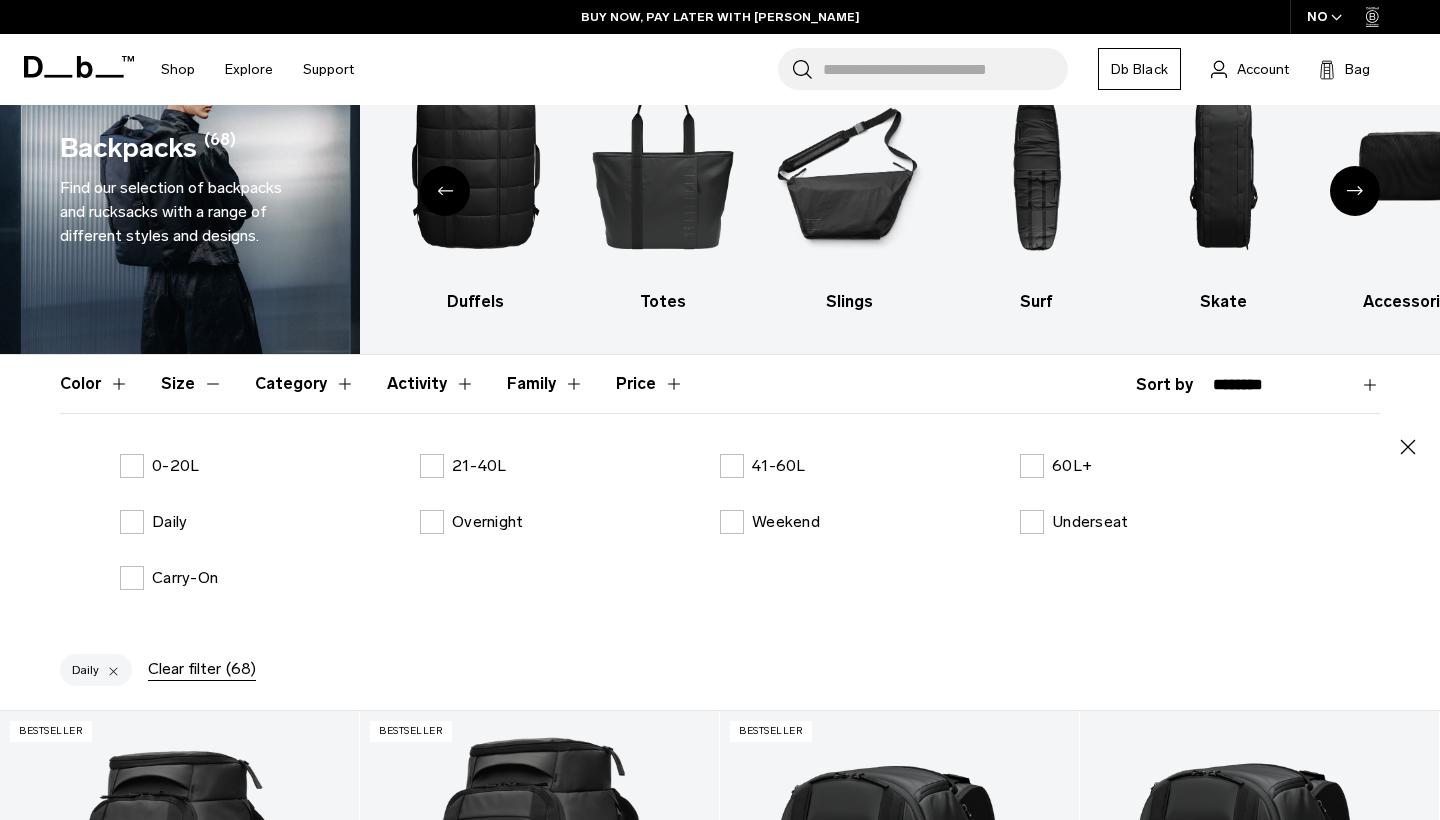 click on "0-20L
21-40L
41-60L
60L+
Daily
Overnight
Weekend
Underseat
Carry-On" at bounding box center (720, 538) 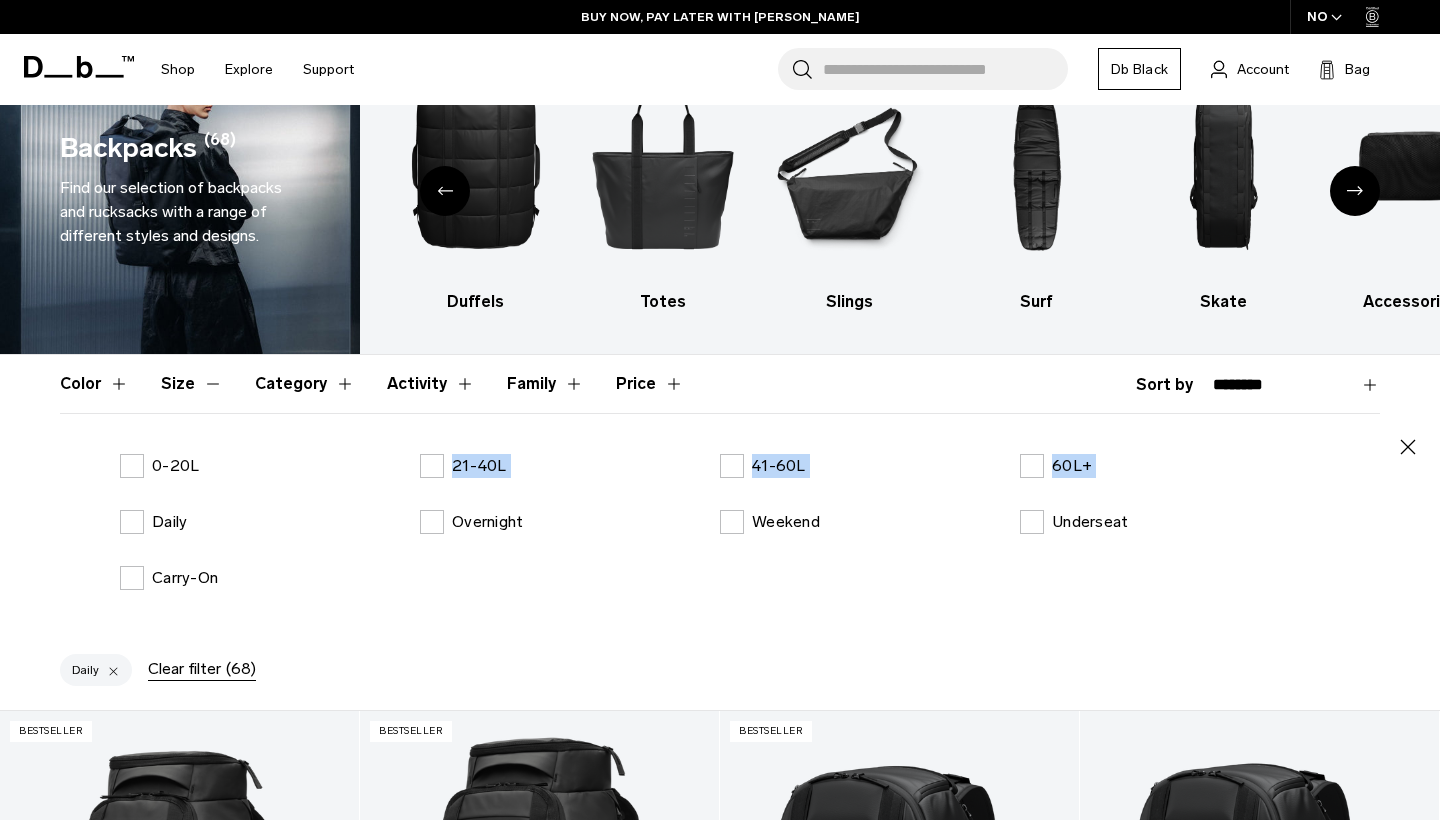 drag, startPoint x: 135, startPoint y: 465, endPoint x: 73, endPoint y: 514, distance: 79.025314 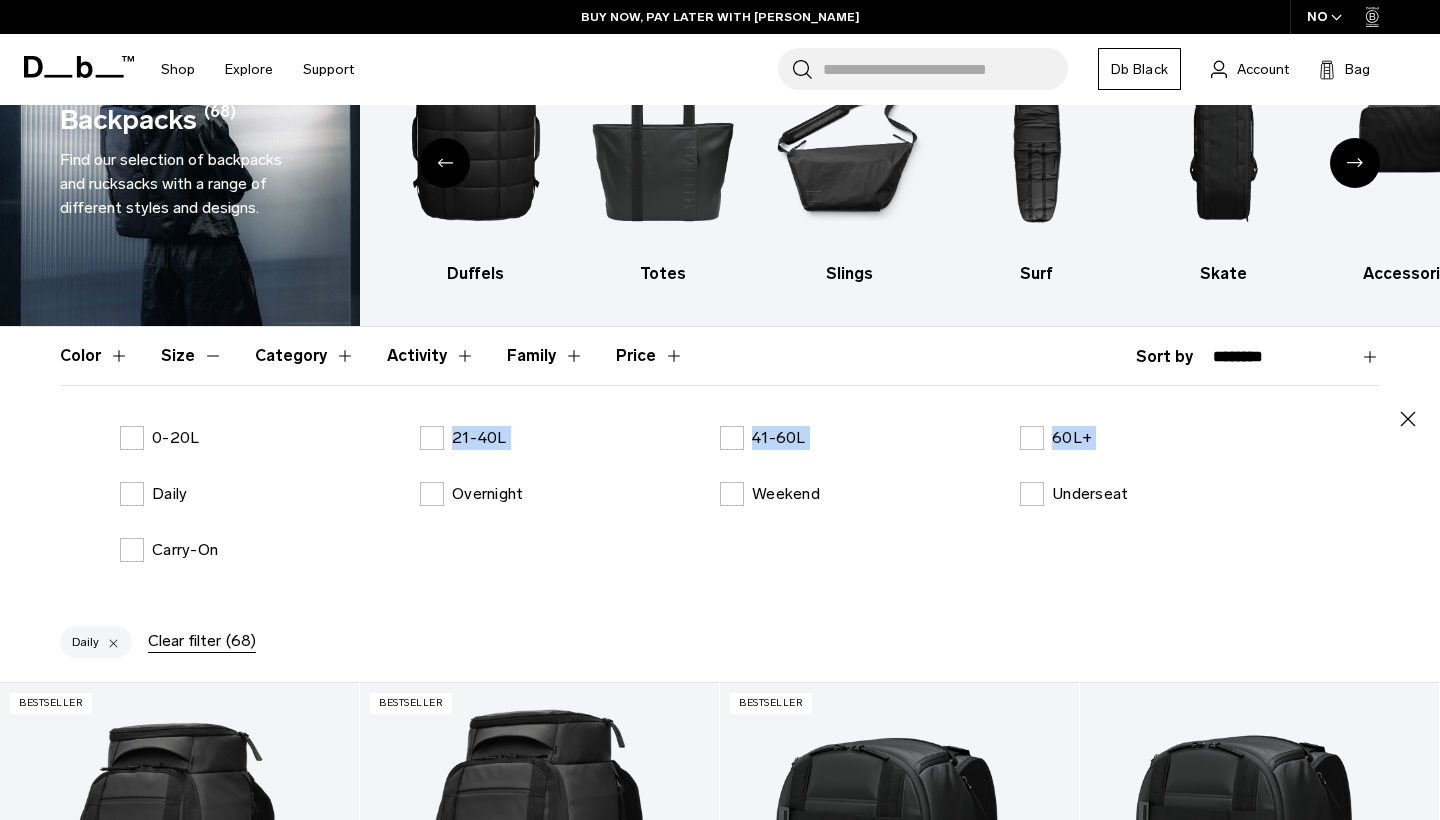 scroll, scrollTop: 626, scrollLeft: 0, axis: vertical 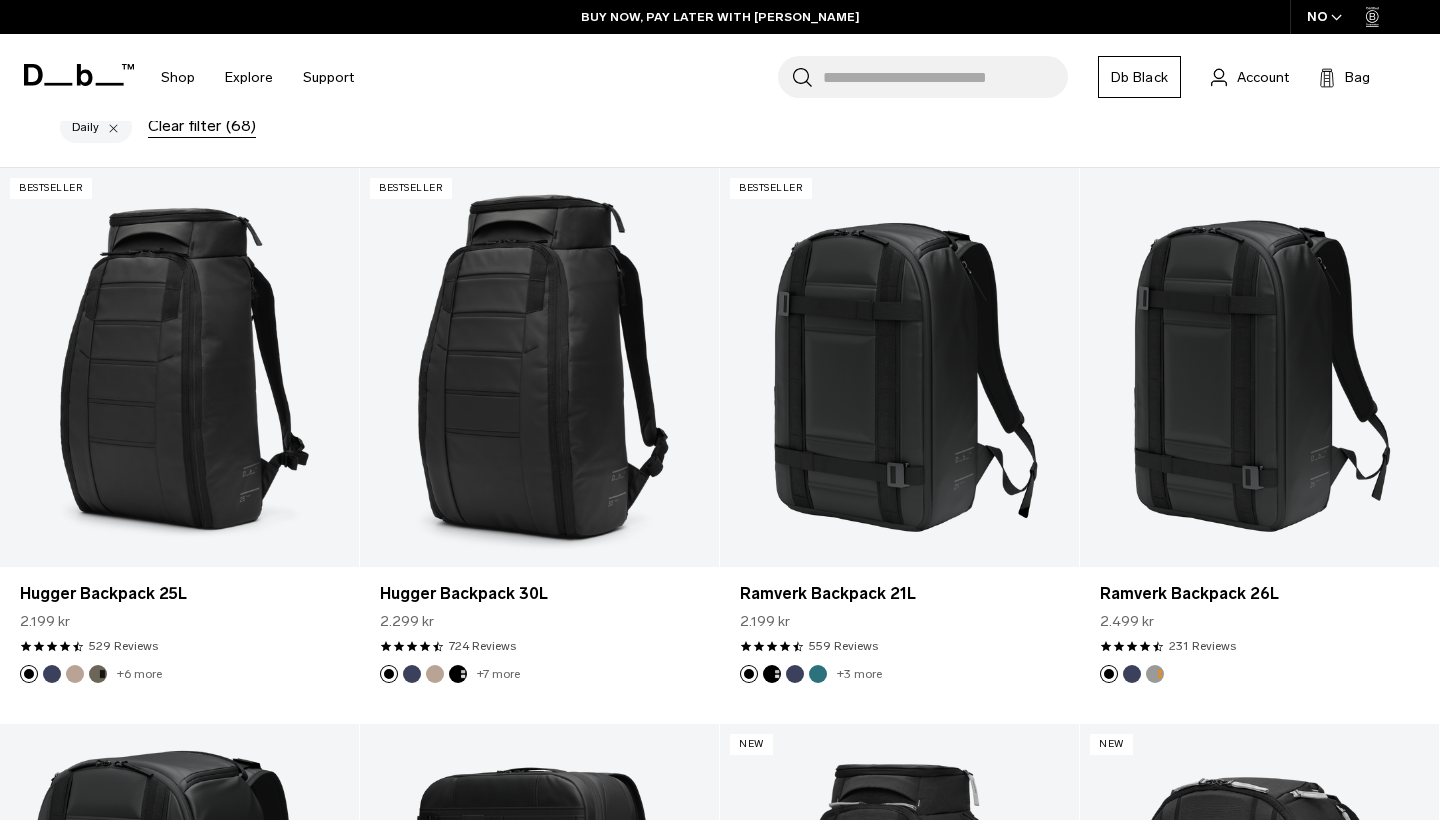click on "Daily
Clear filter
(68)" at bounding box center (720, 131) 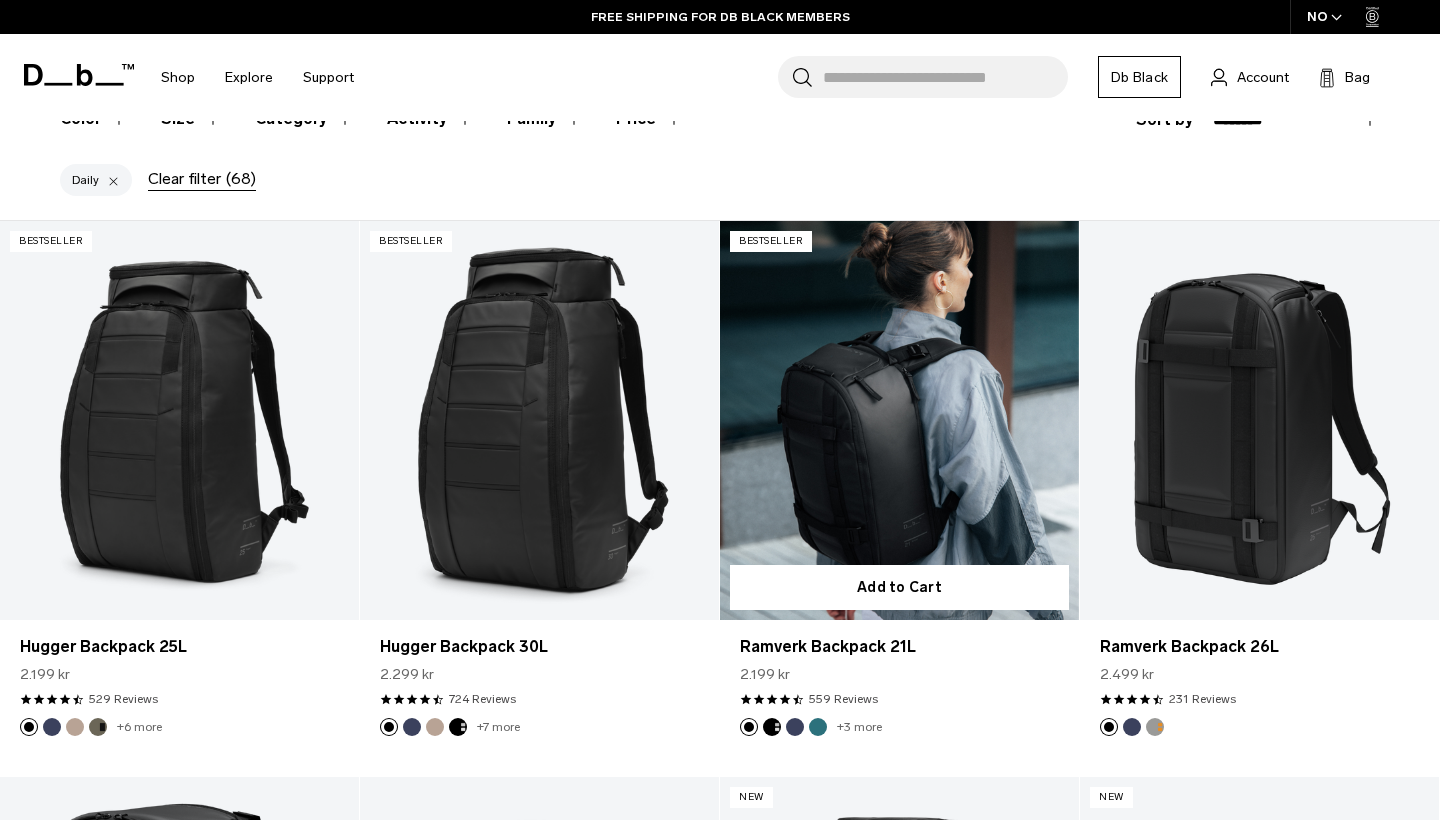 scroll, scrollTop: 355, scrollLeft: 0, axis: vertical 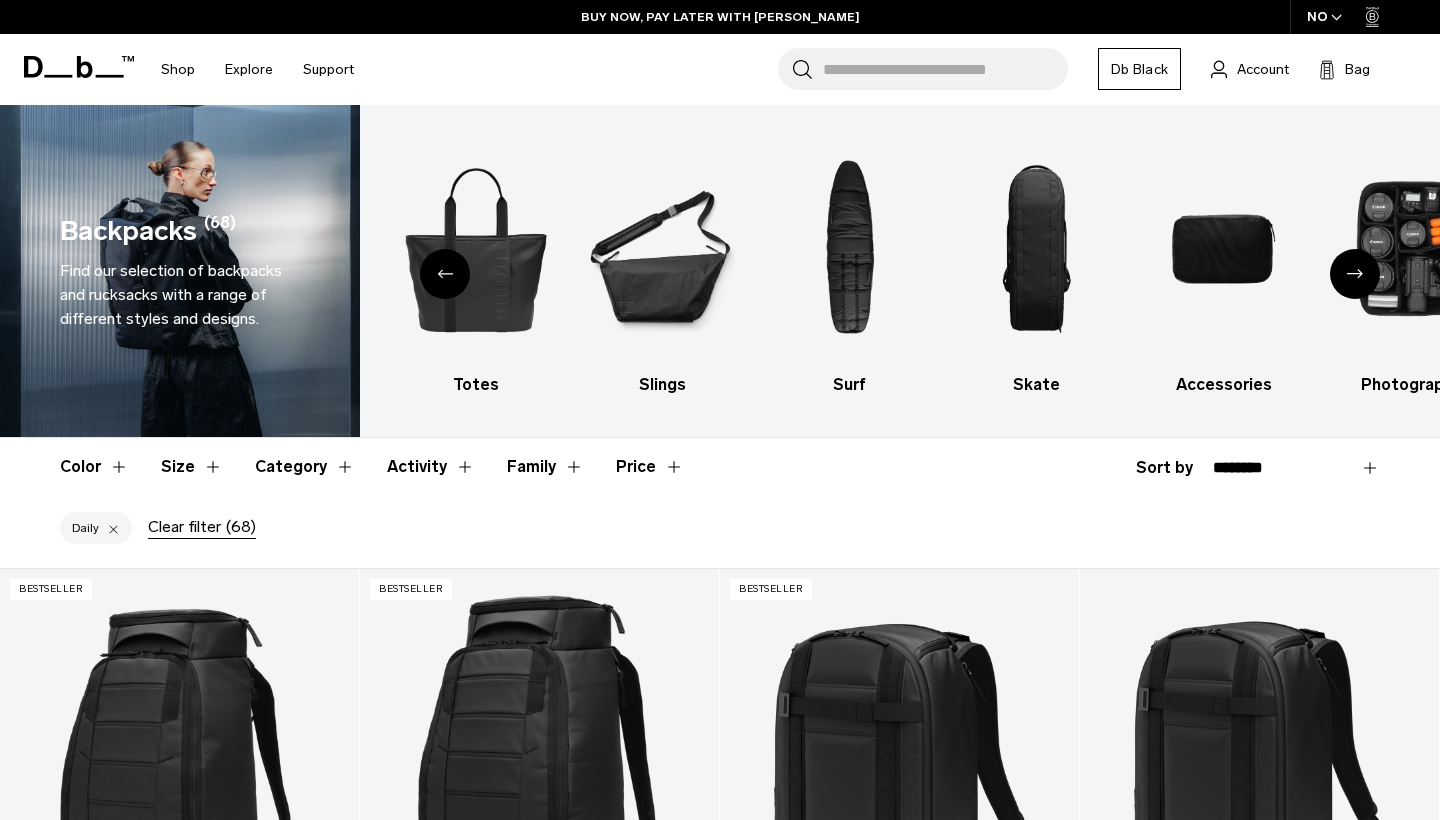 click on "Size" at bounding box center [192, 467] 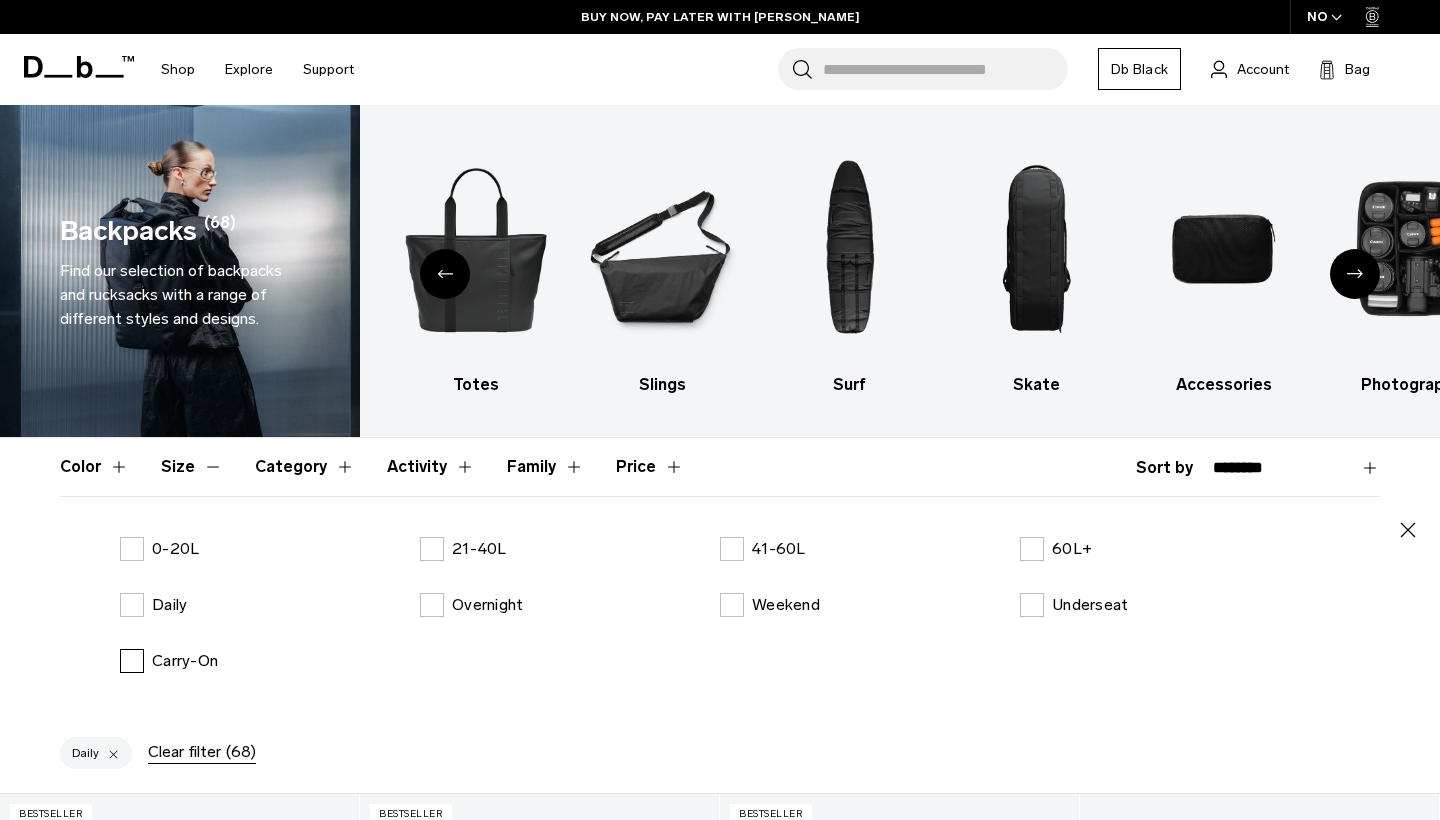 click on "Carry-On" at bounding box center [169, 661] 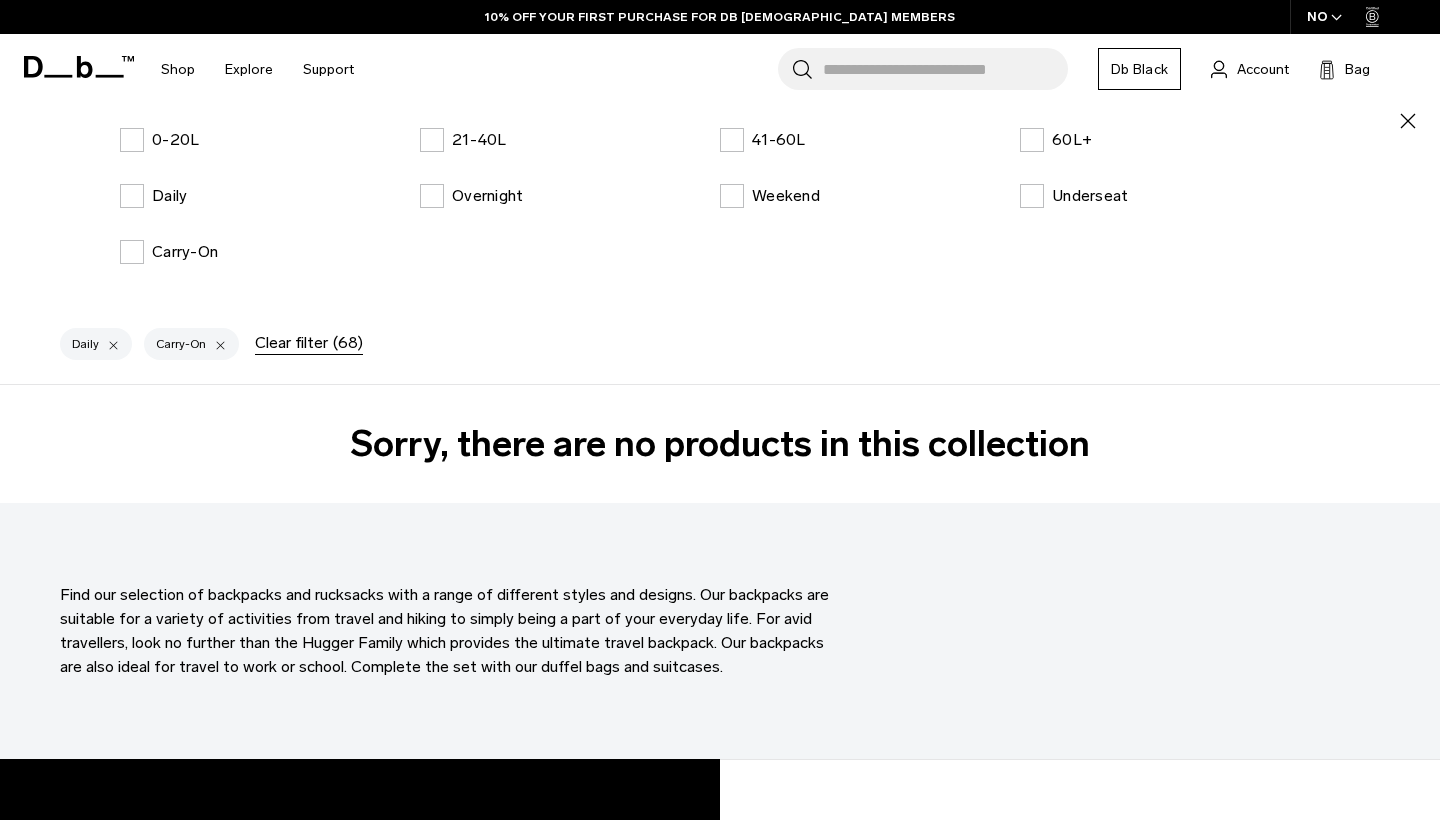 scroll, scrollTop: 405, scrollLeft: 0, axis: vertical 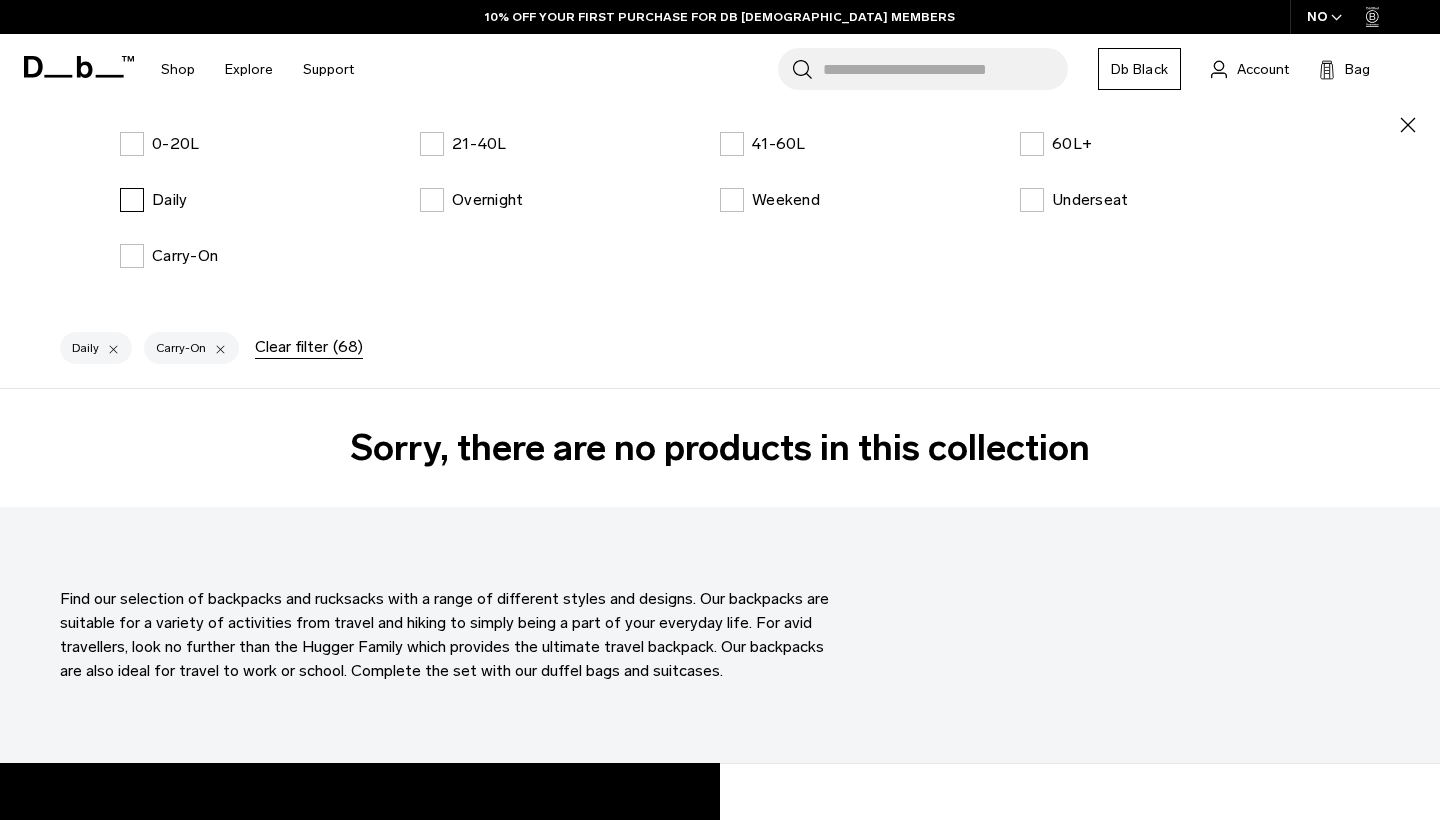 click on "Daily" at bounding box center [153, 200] 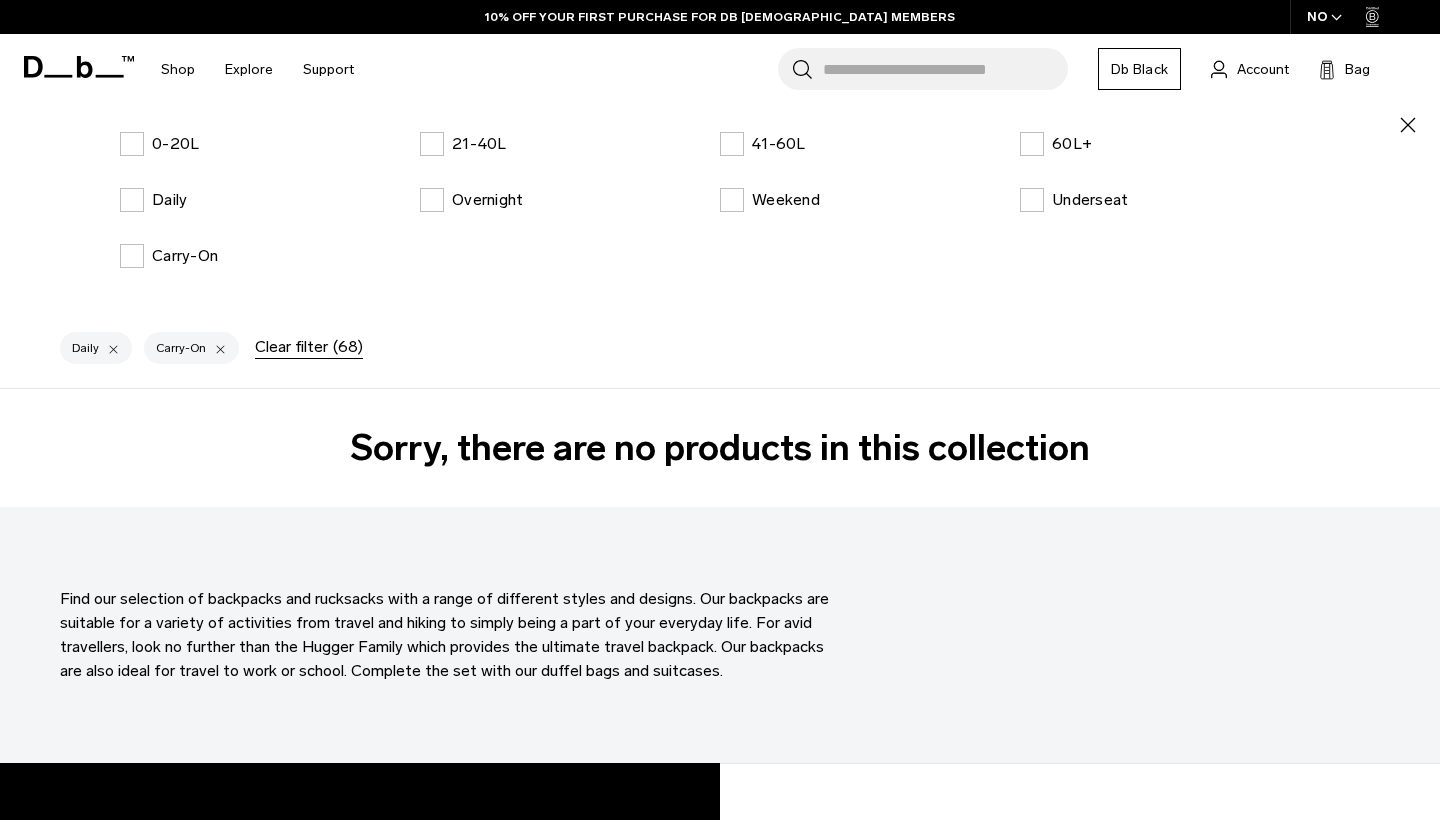 click on "0-20L
21-40L
41-60L
60L+
Daily
Overnight
Weekend
Underseat
Carry-On" at bounding box center [720, 216] 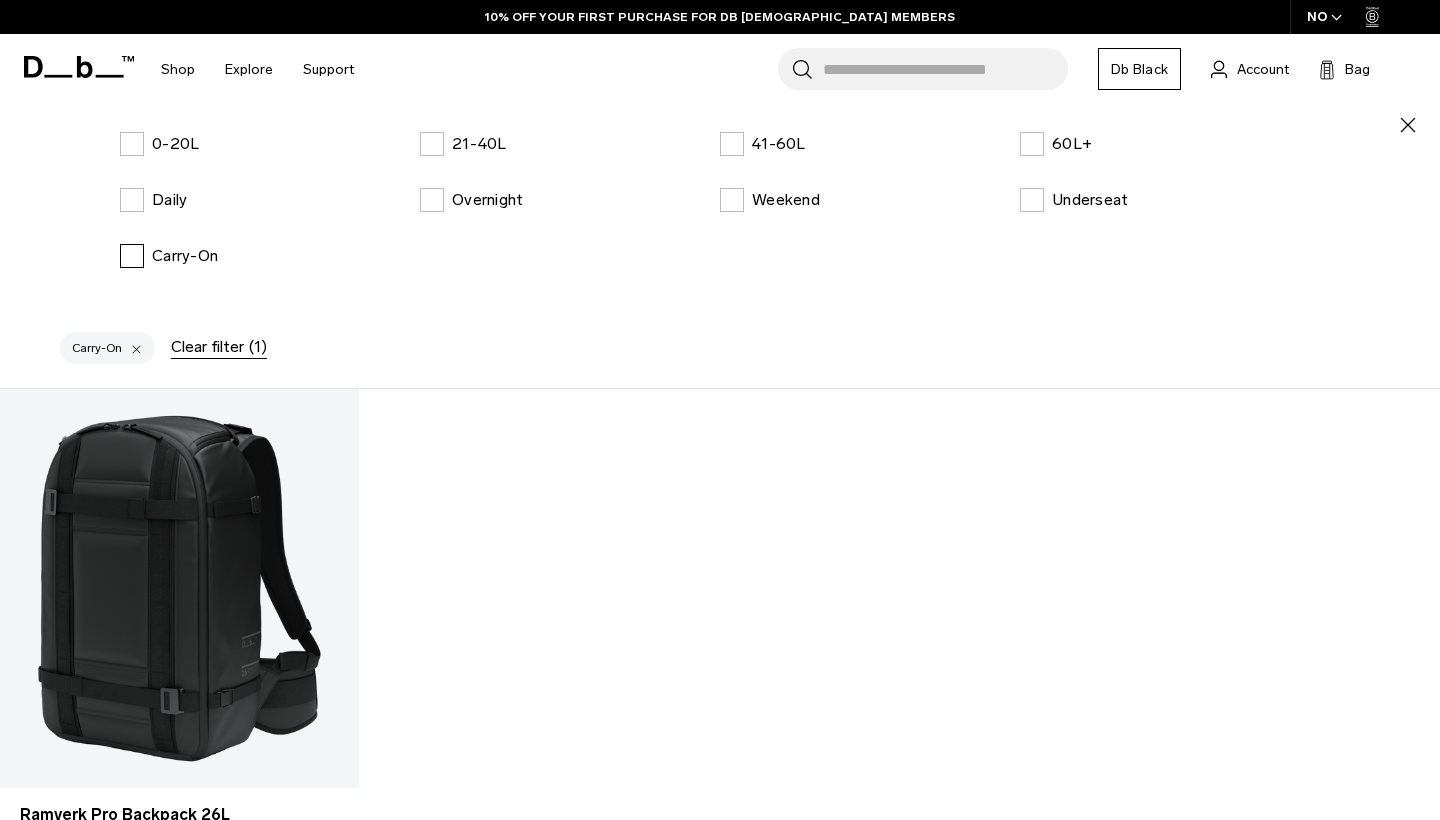 click on "Carry-On" at bounding box center [169, 256] 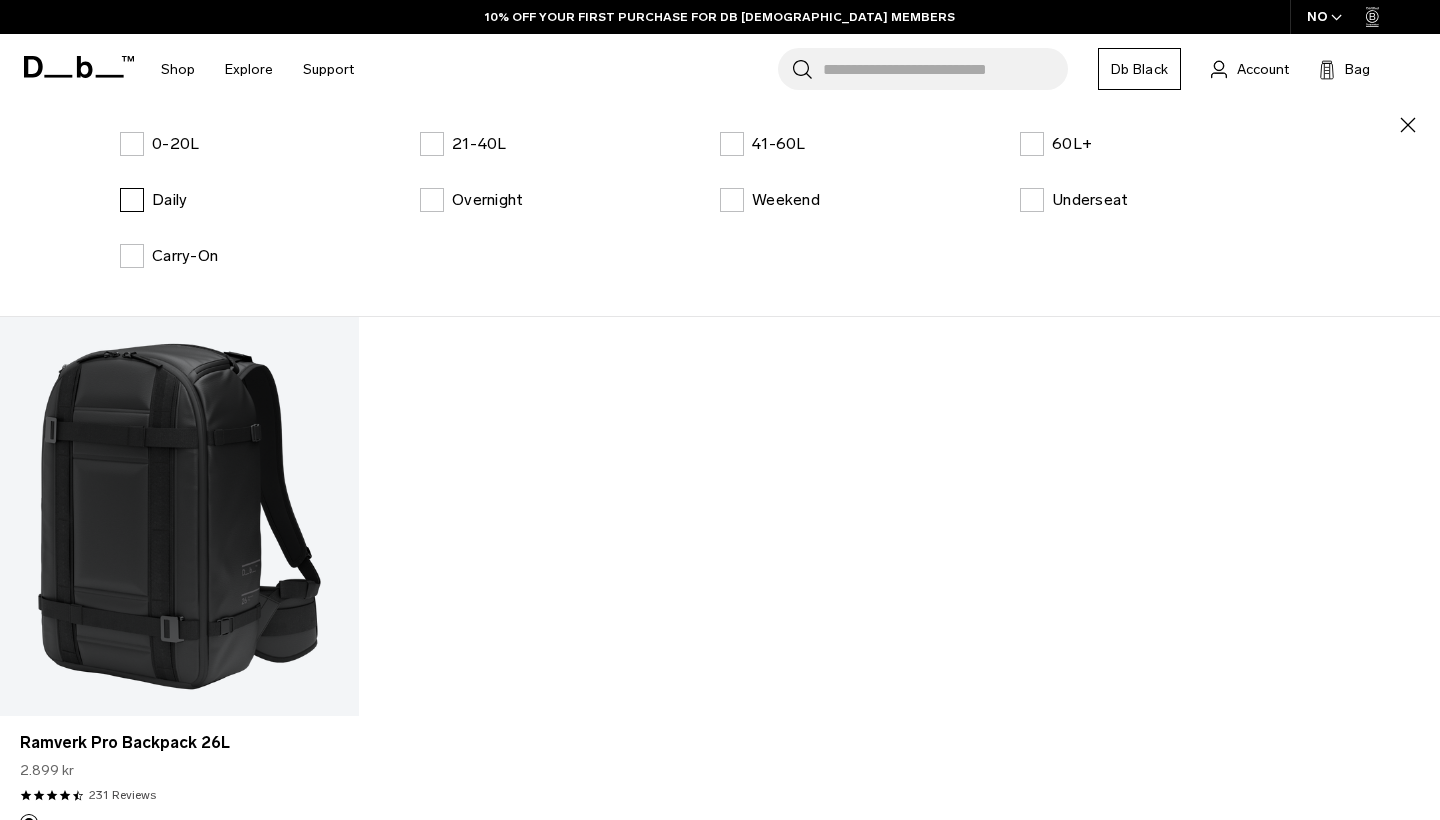 click on "Daily" at bounding box center [153, 200] 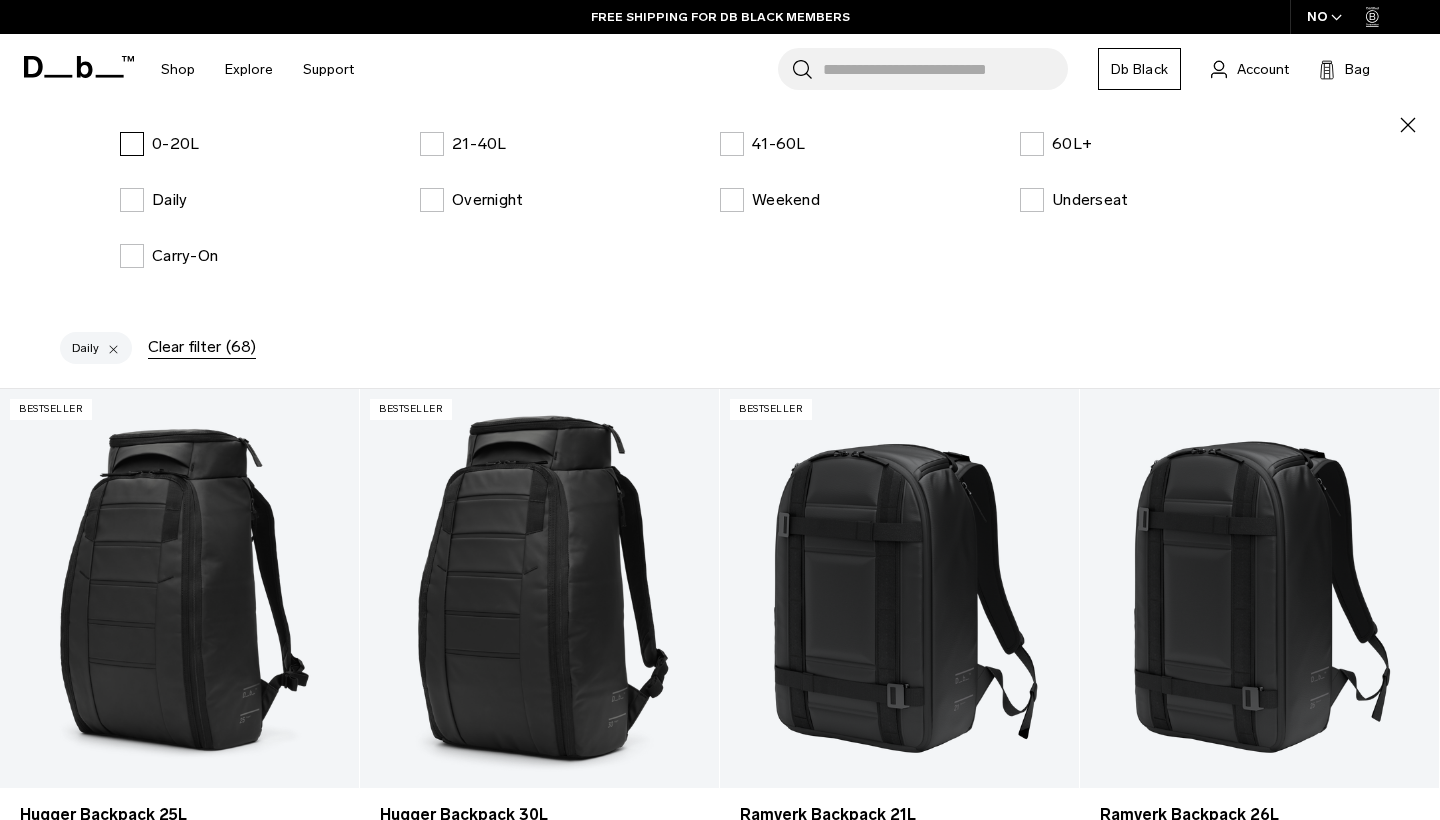 click on "0-20L" at bounding box center [159, 144] 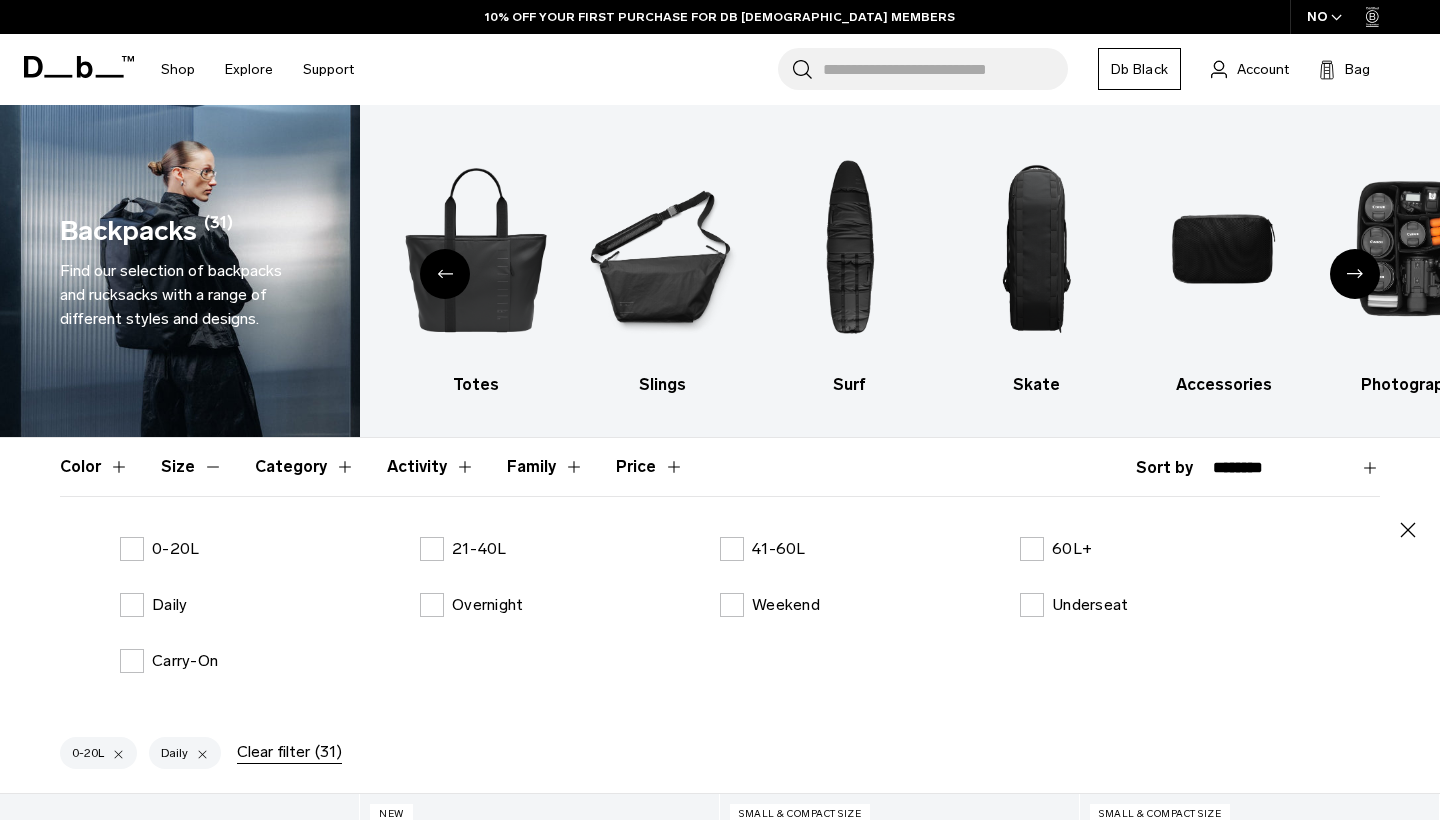 scroll, scrollTop: 0, scrollLeft: 0, axis: both 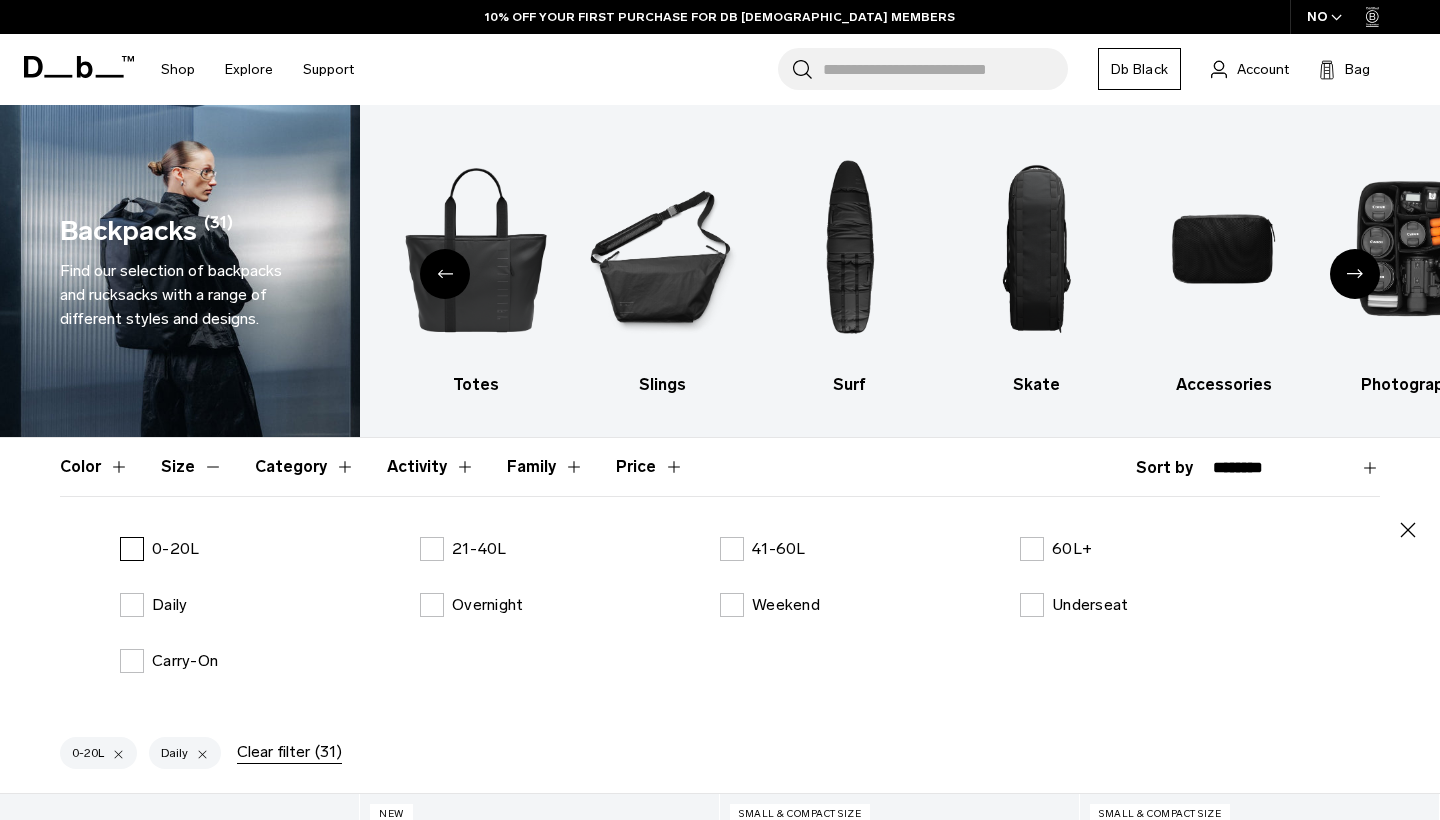 click on "0-20L" at bounding box center [159, 549] 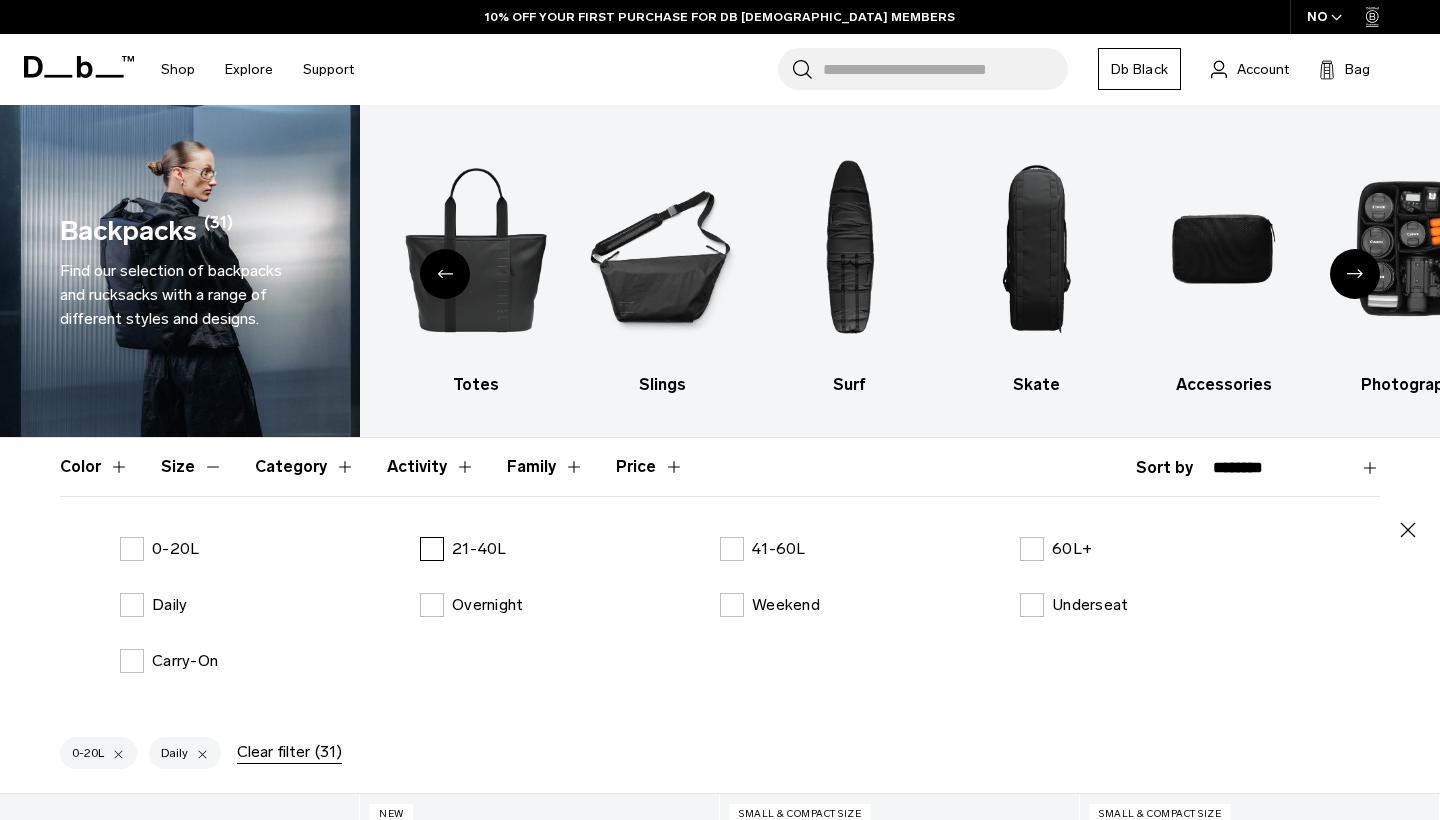 click on "21-40L" at bounding box center [463, 549] 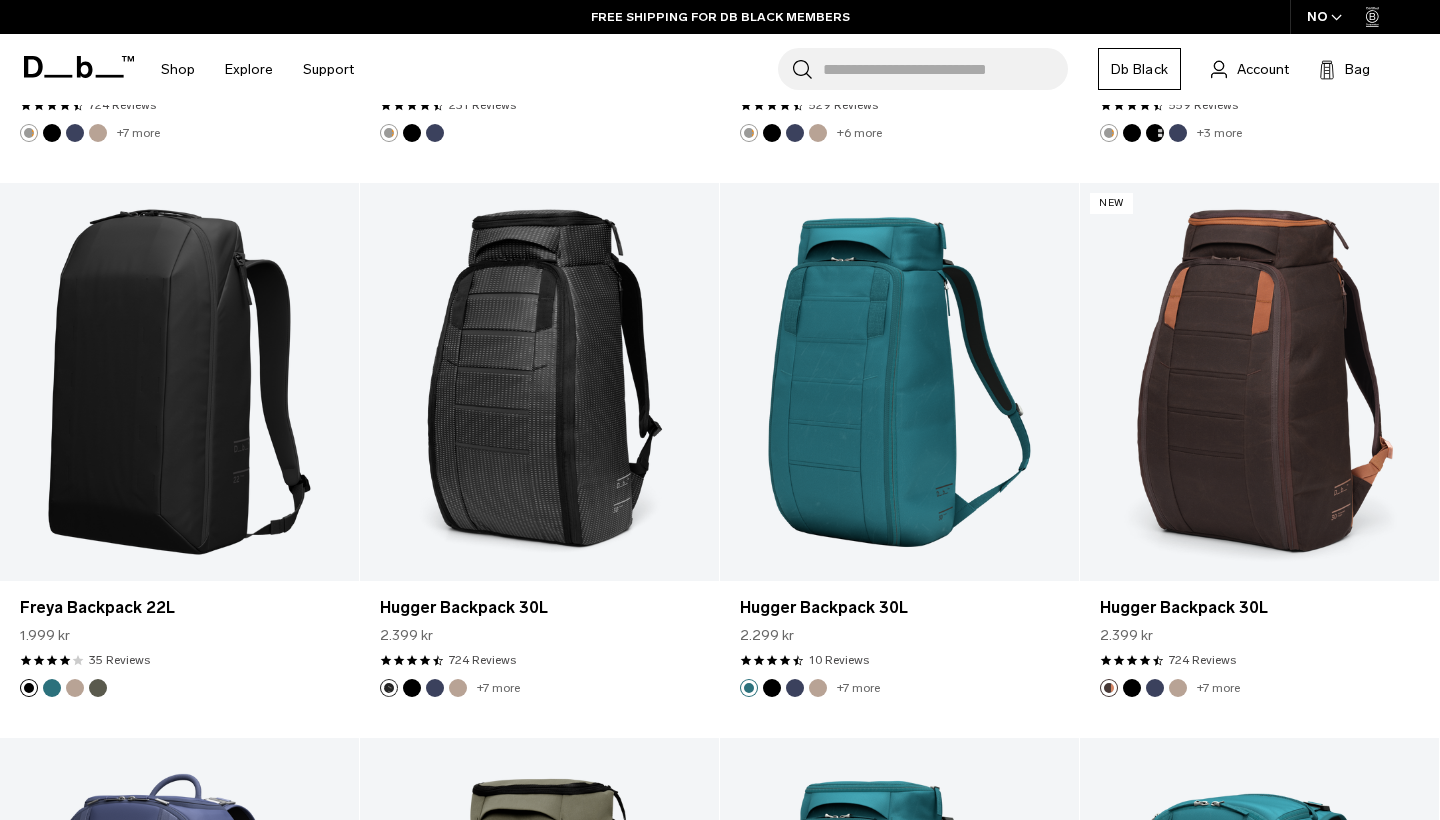 scroll, scrollTop: 3171, scrollLeft: 0, axis: vertical 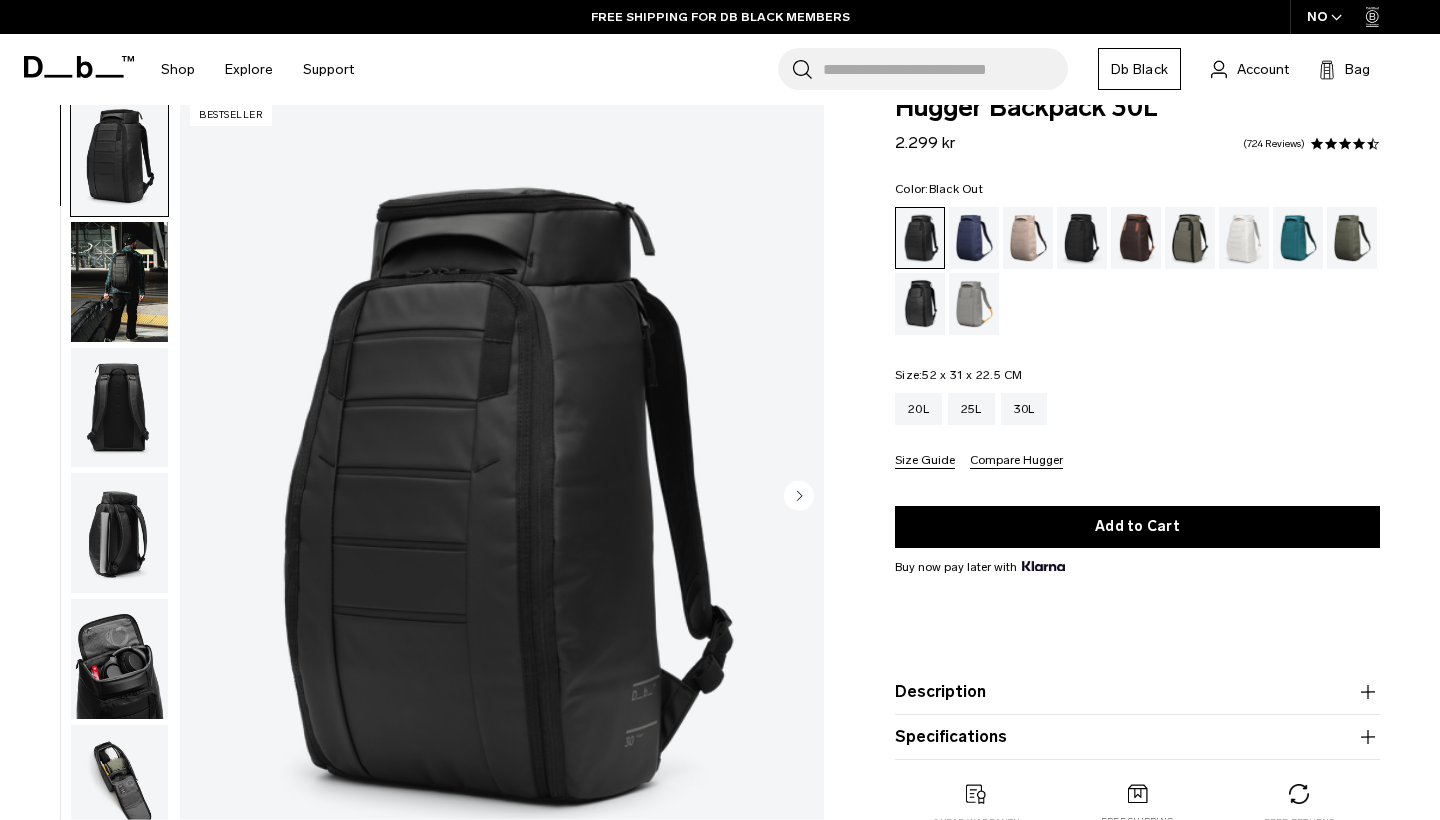 click at bounding box center (119, 282) 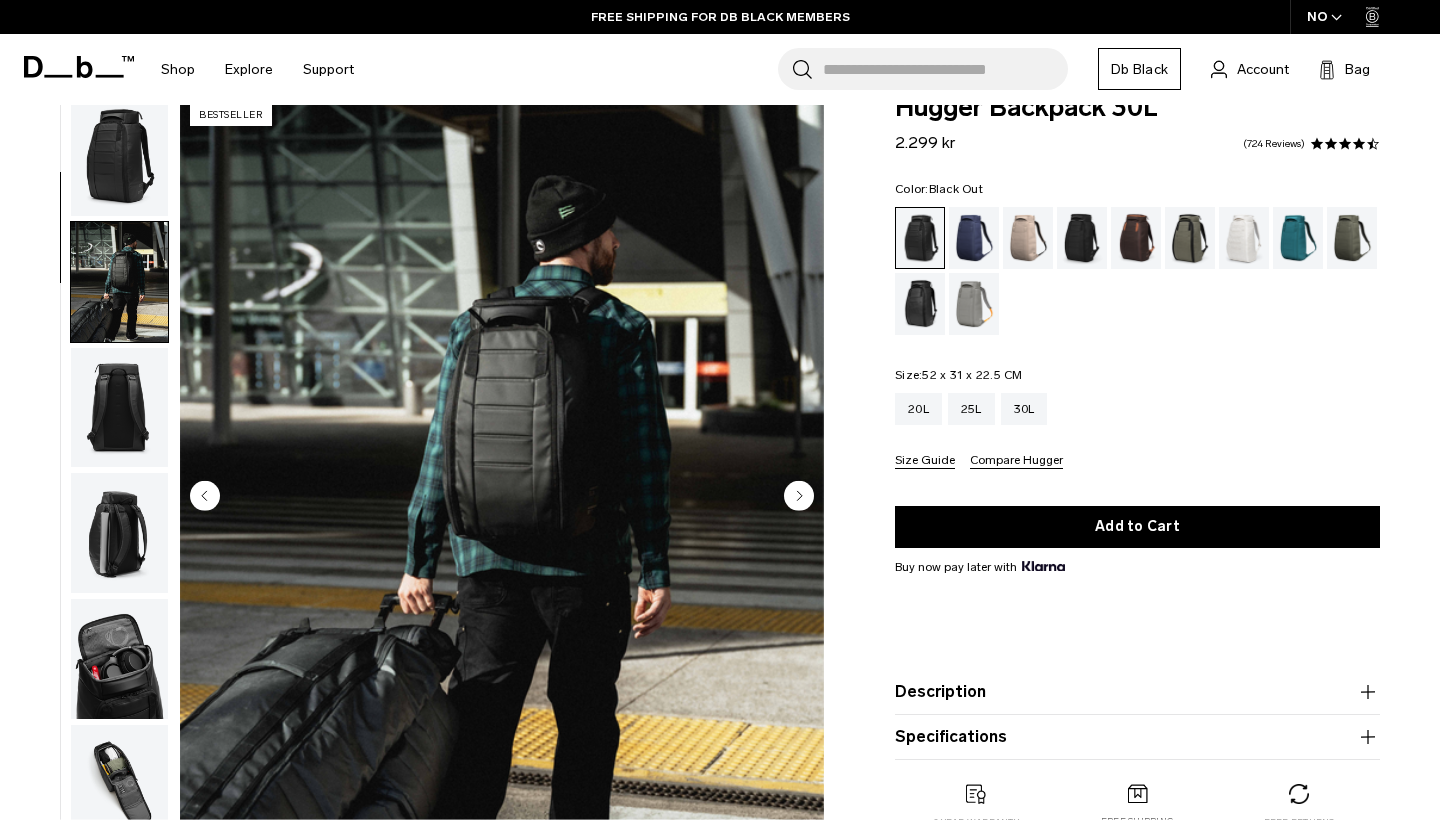 scroll, scrollTop: 127, scrollLeft: 0, axis: vertical 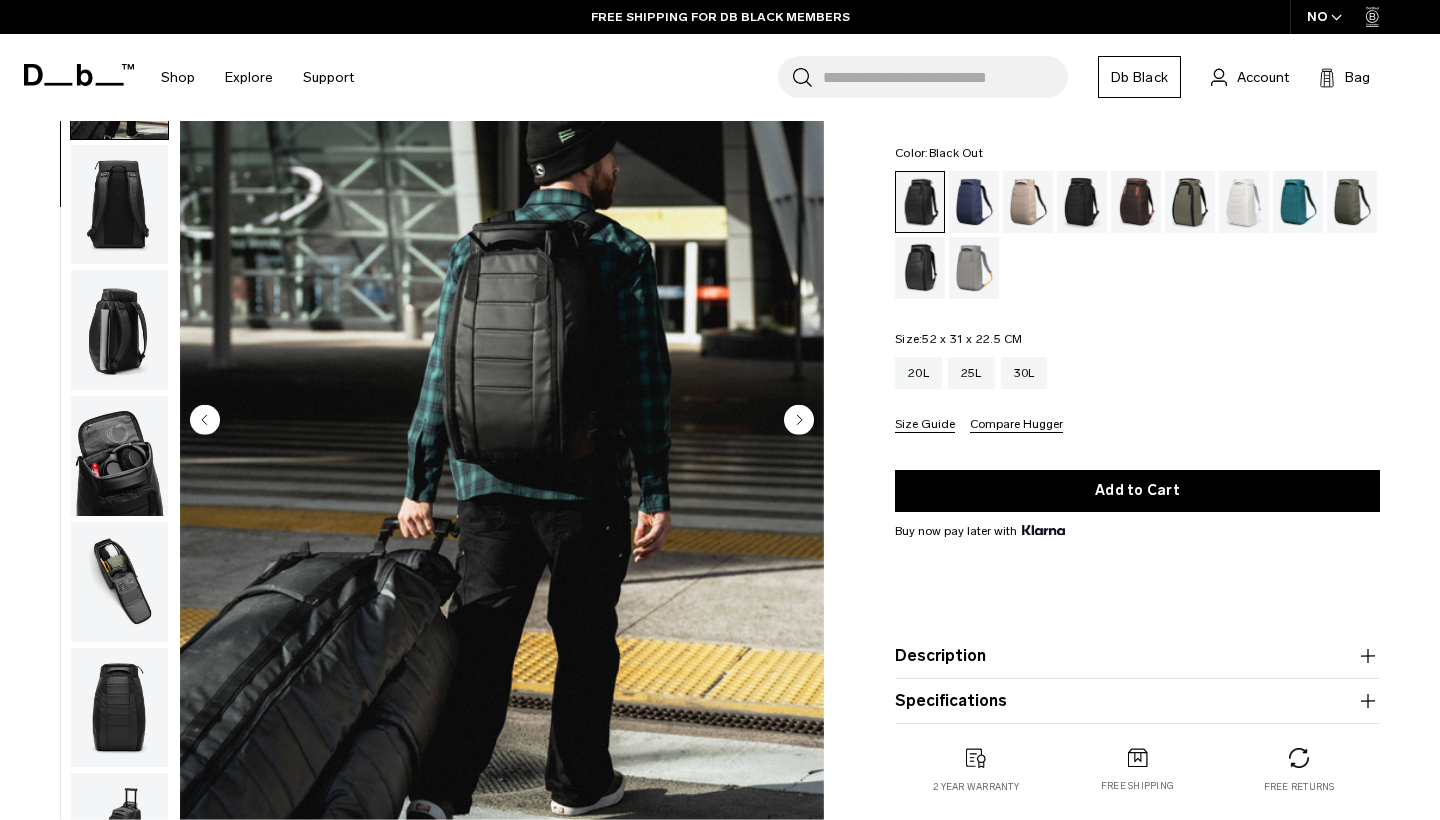 click at bounding box center (119, 330) 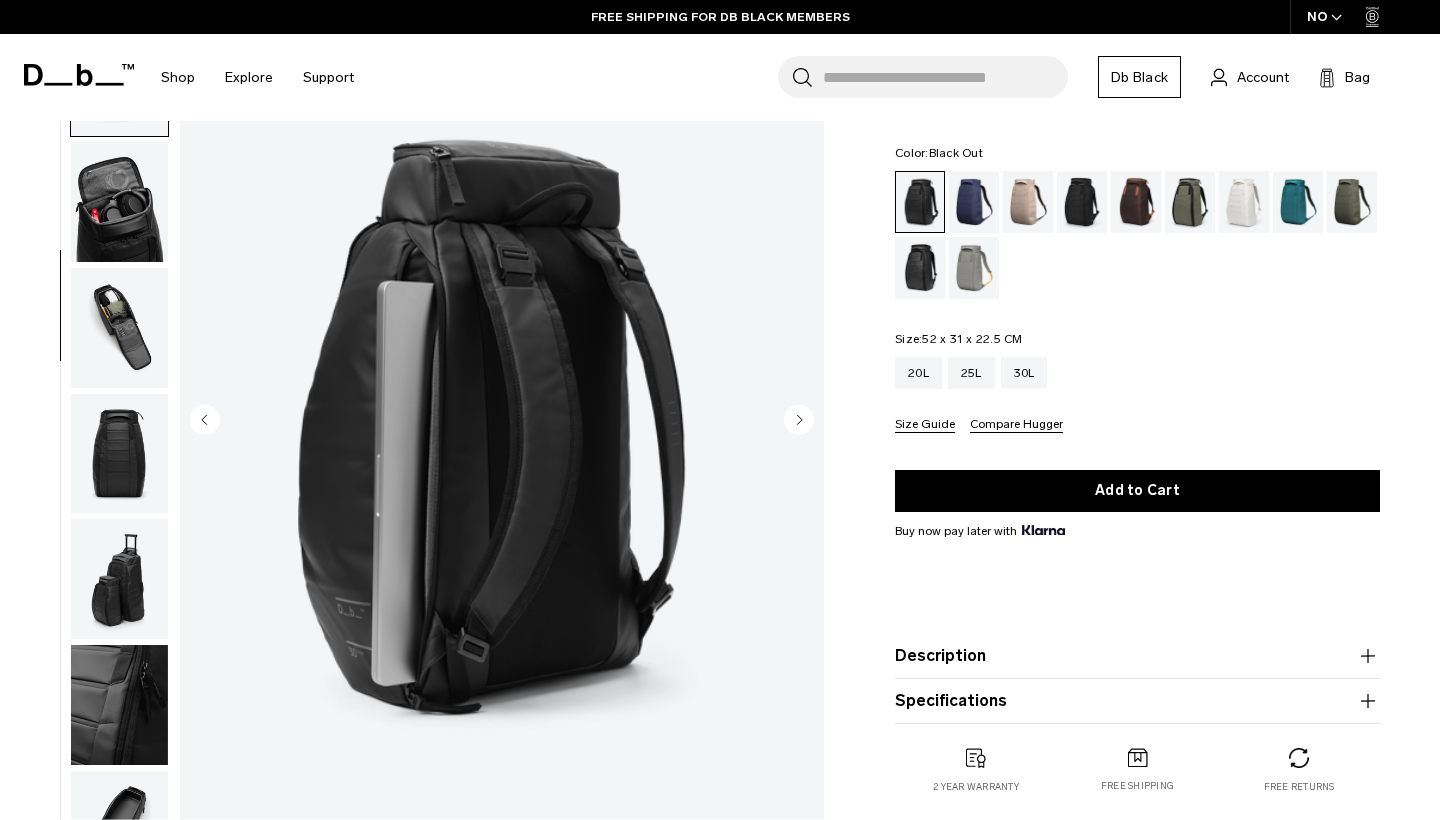 scroll, scrollTop: 382, scrollLeft: 0, axis: vertical 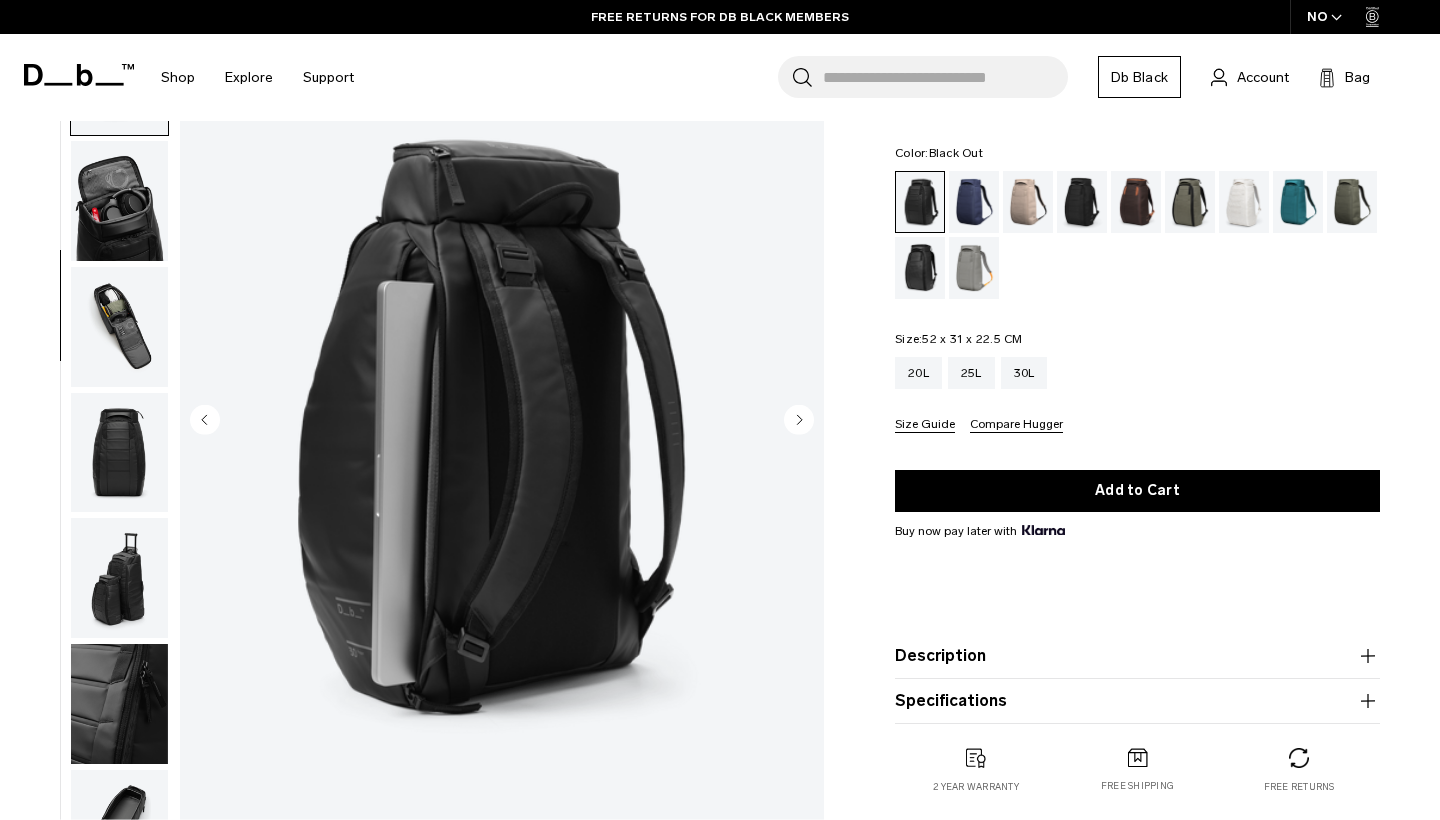 click at bounding box center [119, 327] 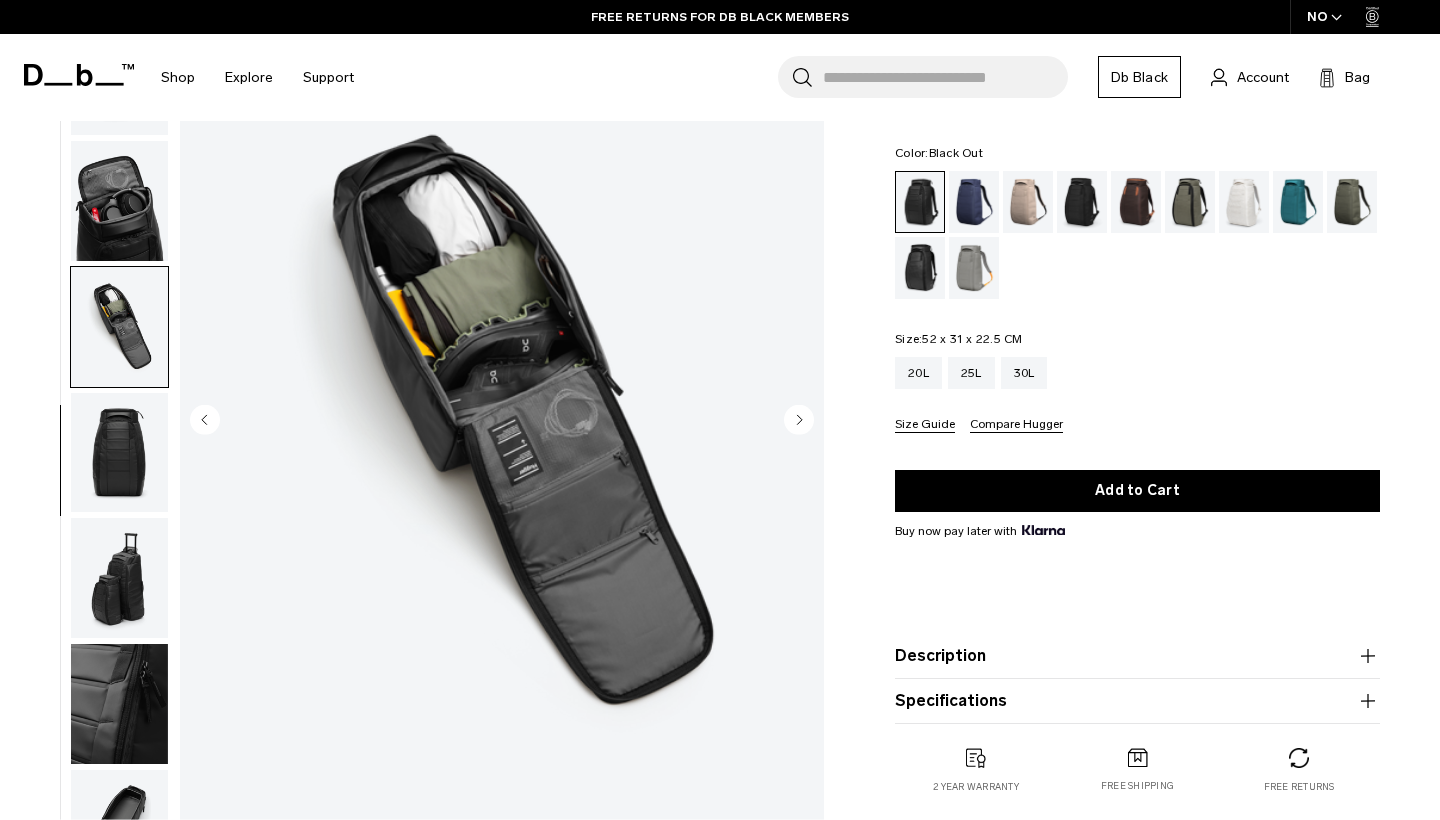 scroll, scrollTop: 464, scrollLeft: 0, axis: vertical 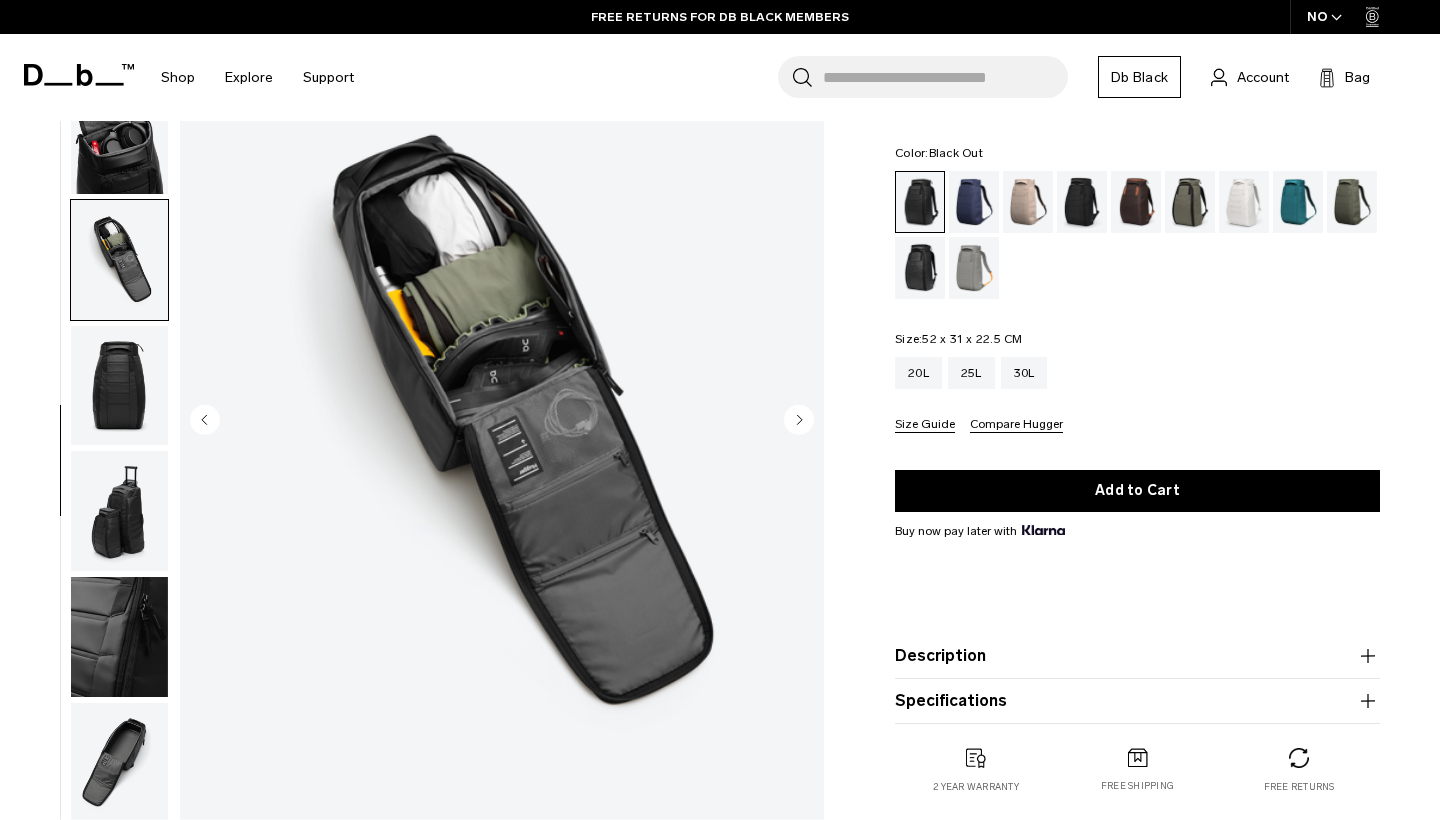 click at bounding box center (119, 386) 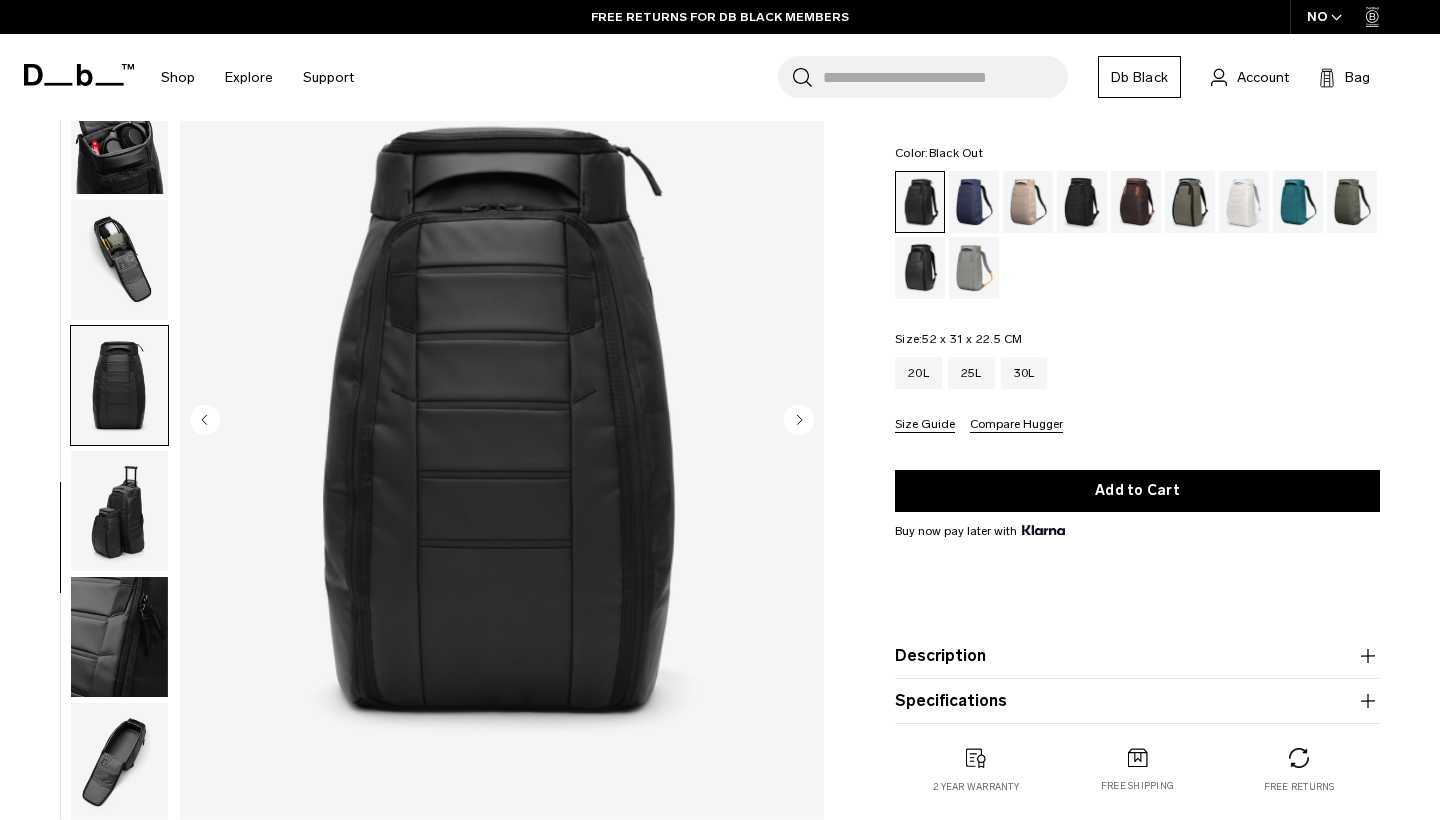 click at bounding box center [119, 421] 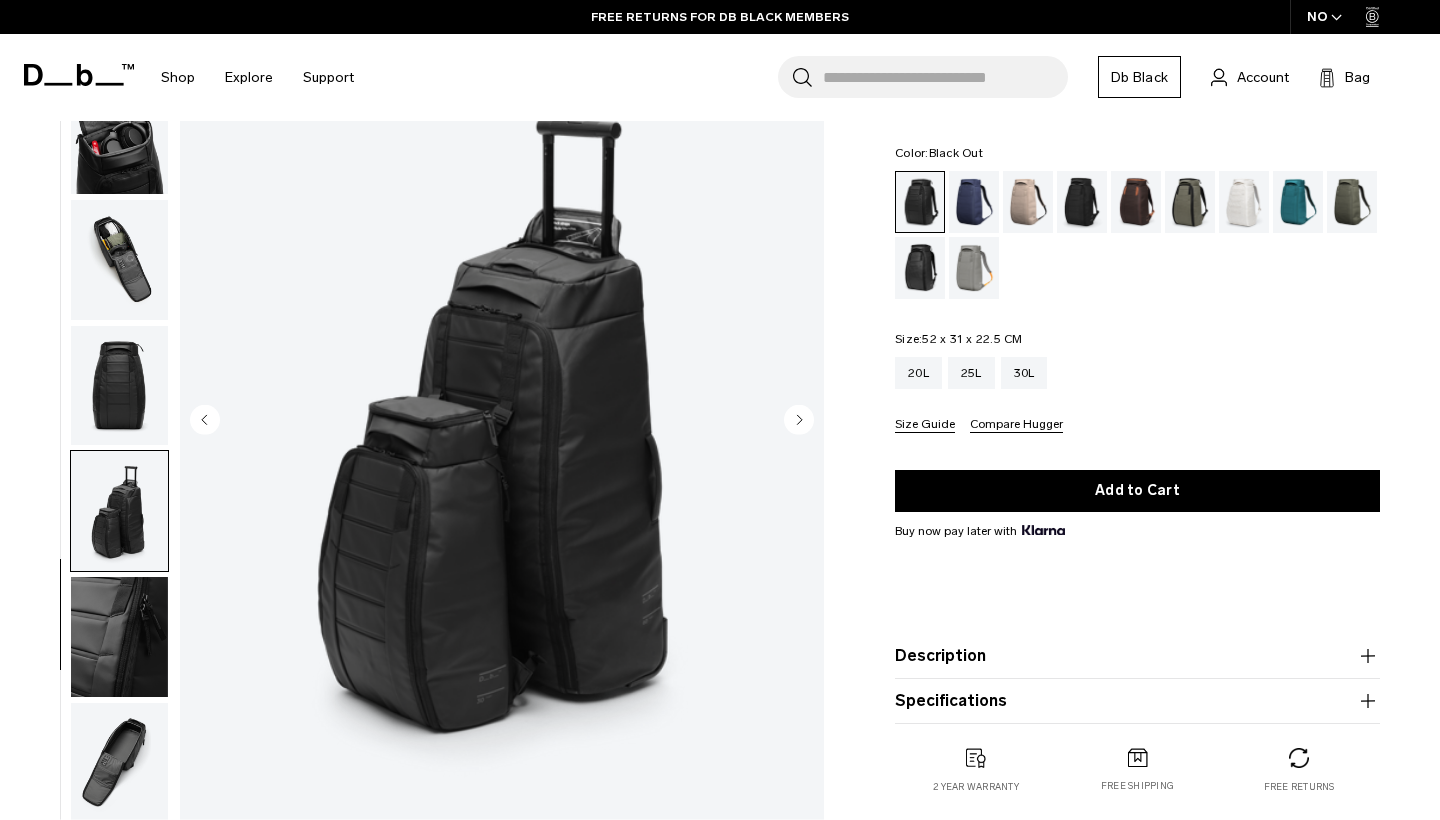 click at bounding box center (119, 637) 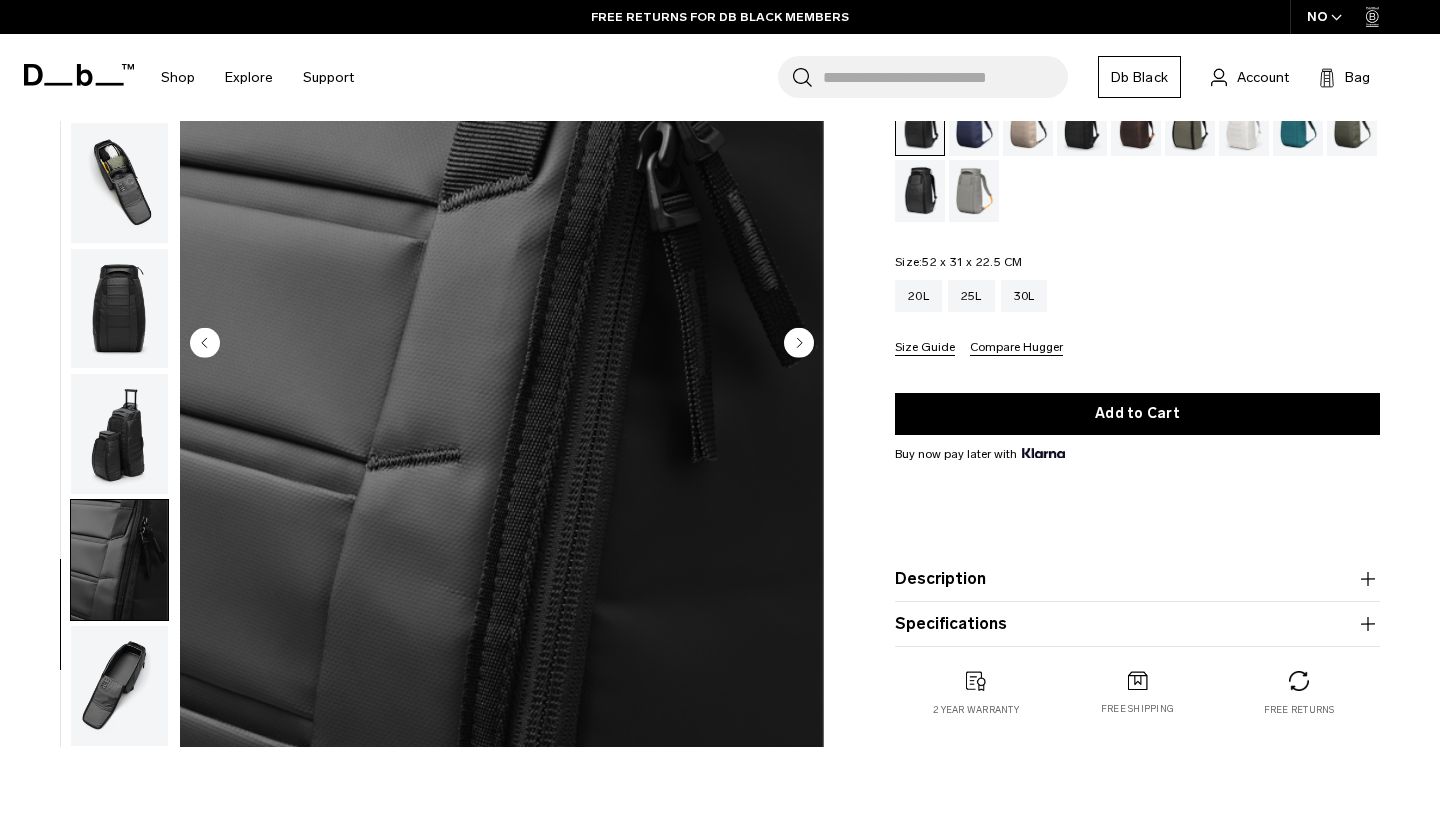 scroll, scrollTop: 399, scrollLeft: 0, axis: vertical 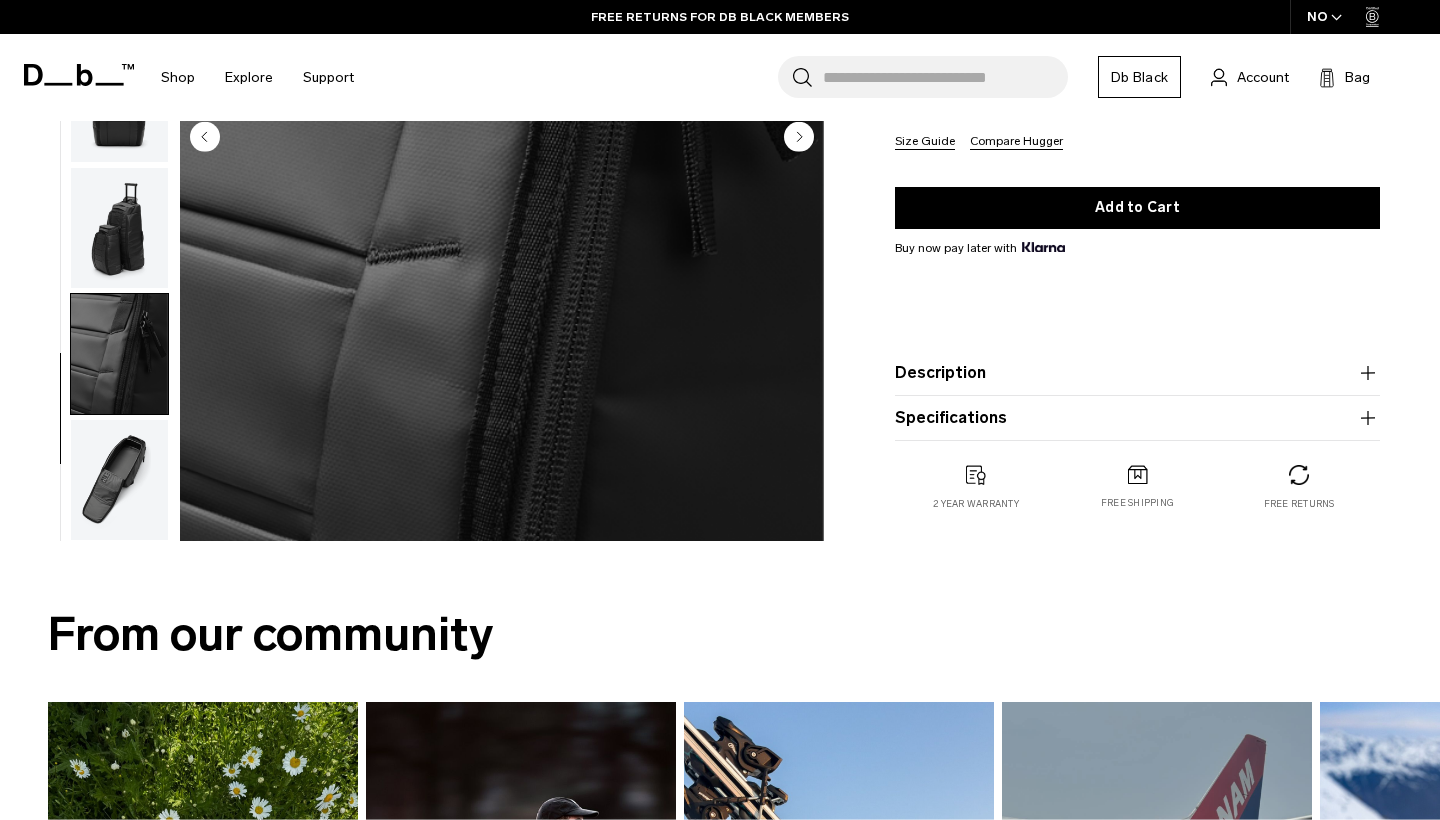 click at bounding box center (119, 480) 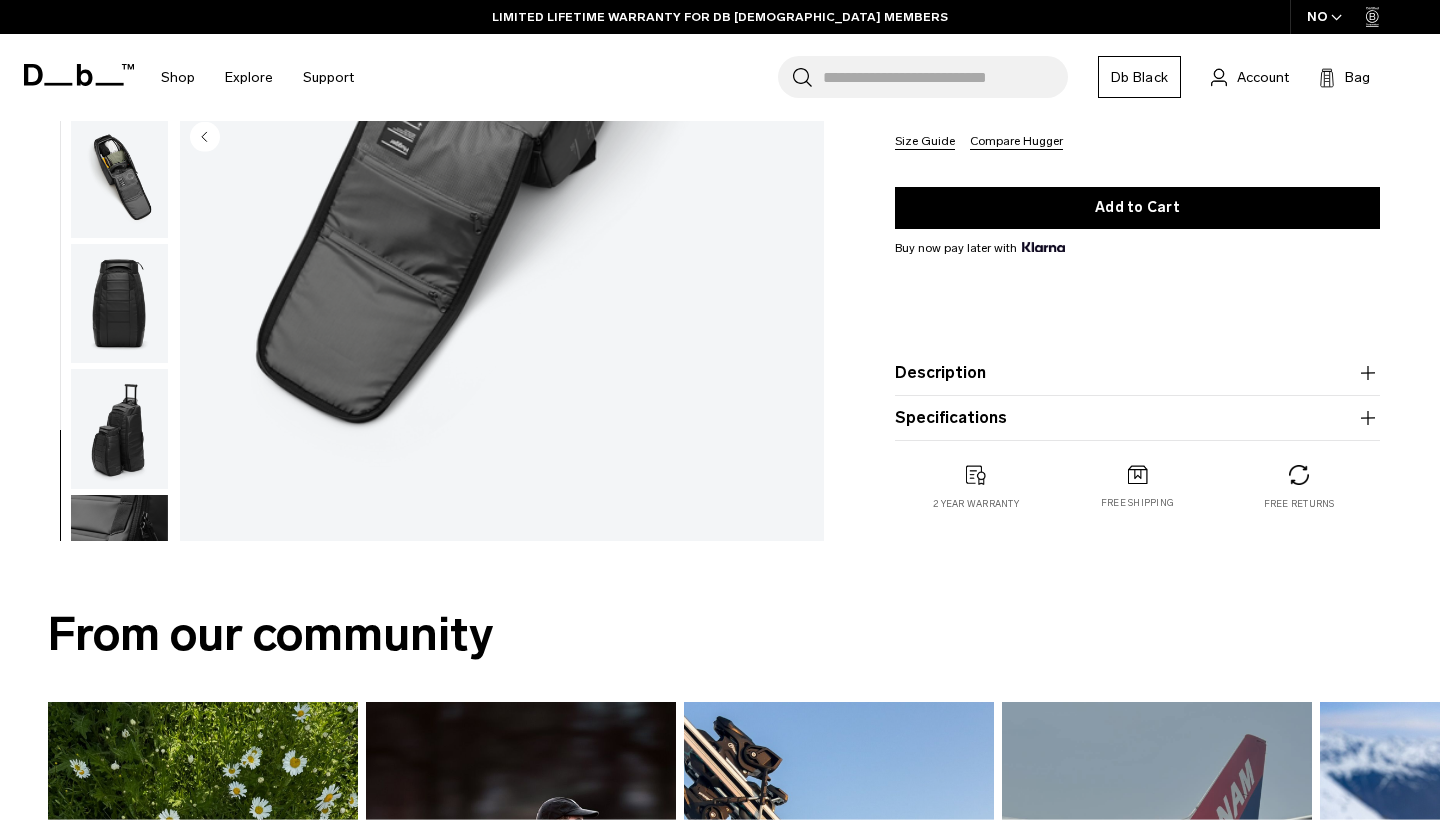 scroll, scrollTop: 246, scrollLeft: 0, axis: vertical 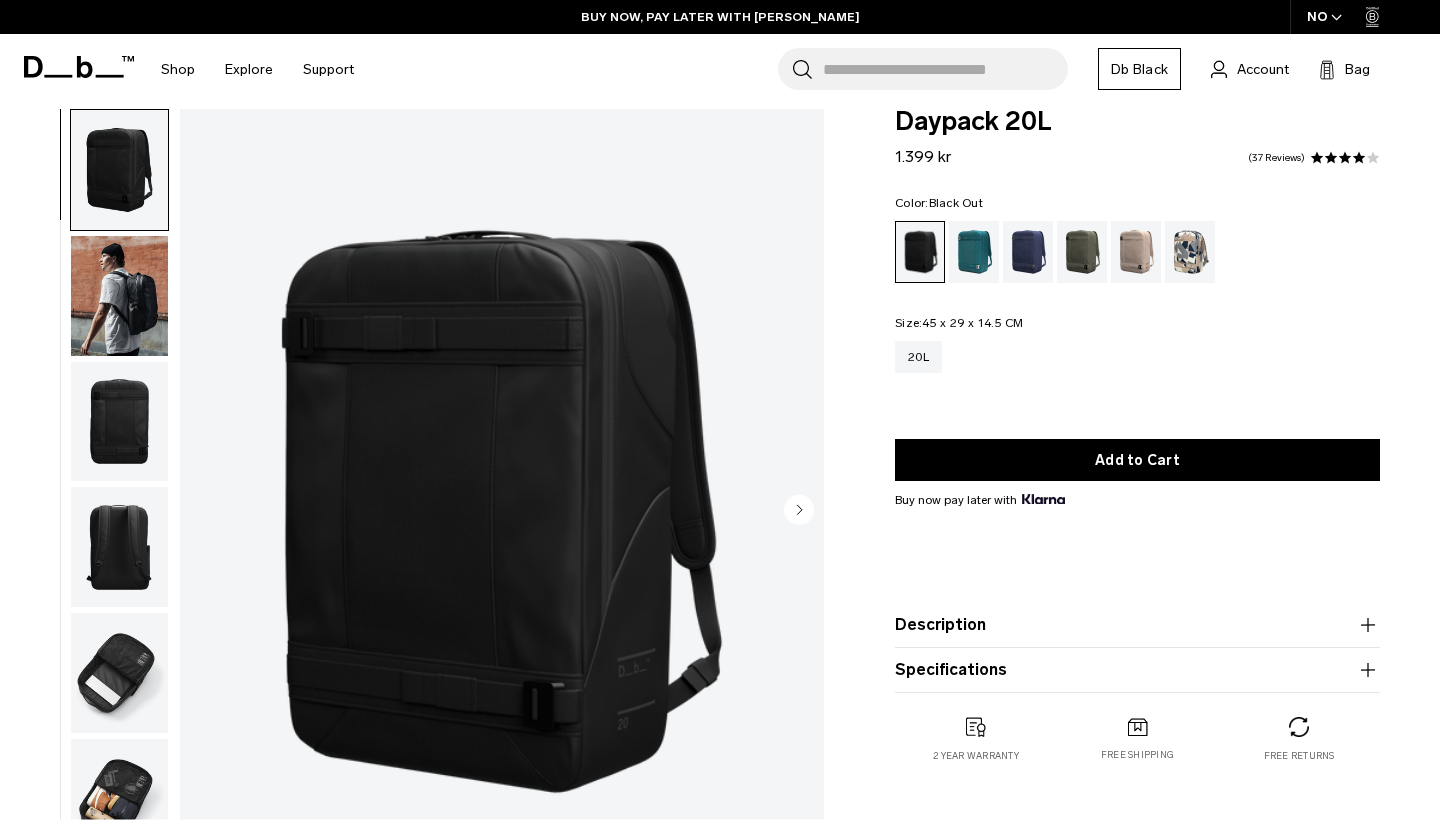 click 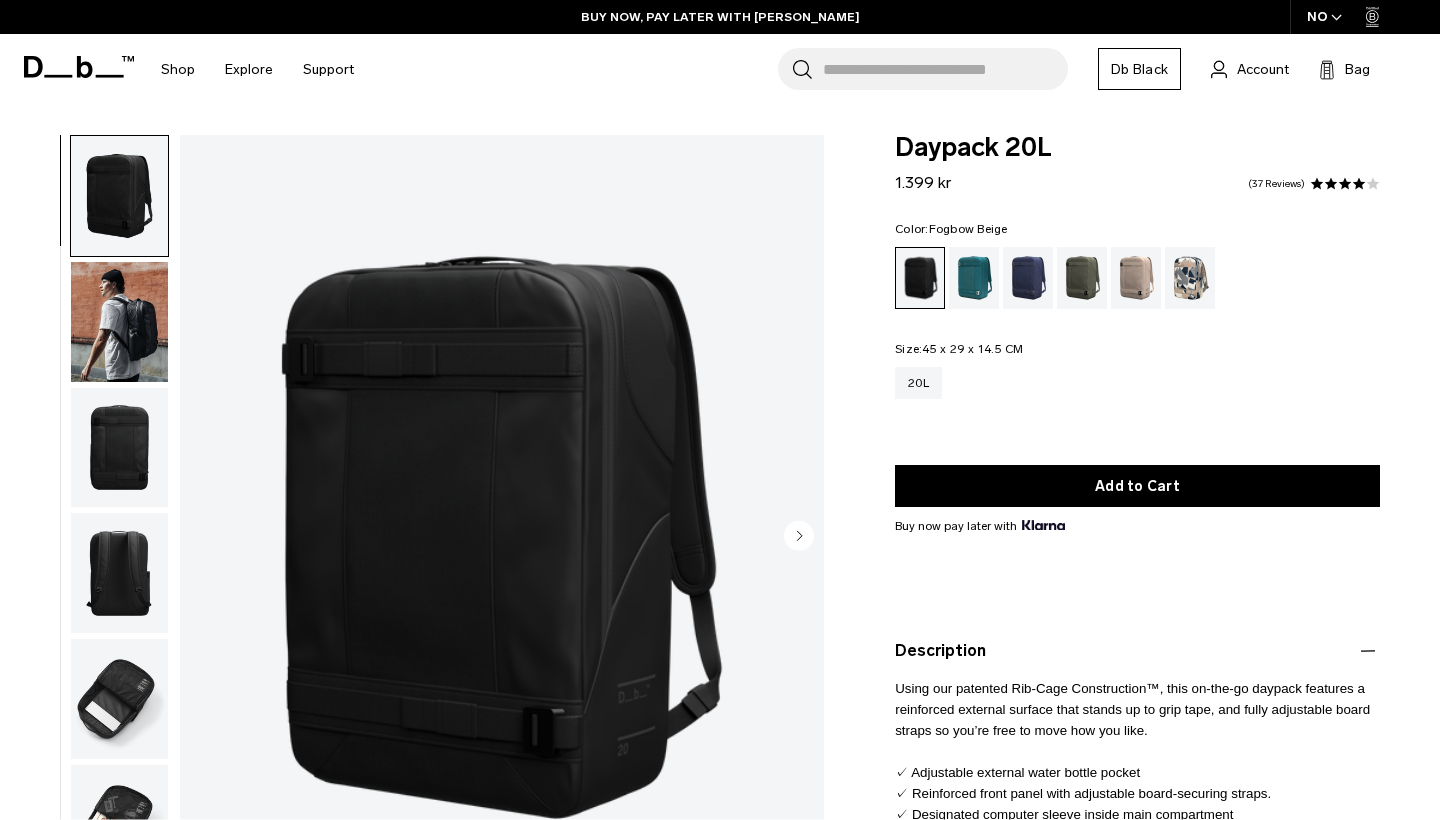 scroll, scrollTop: 0, scrollLeft: 0, axis: both 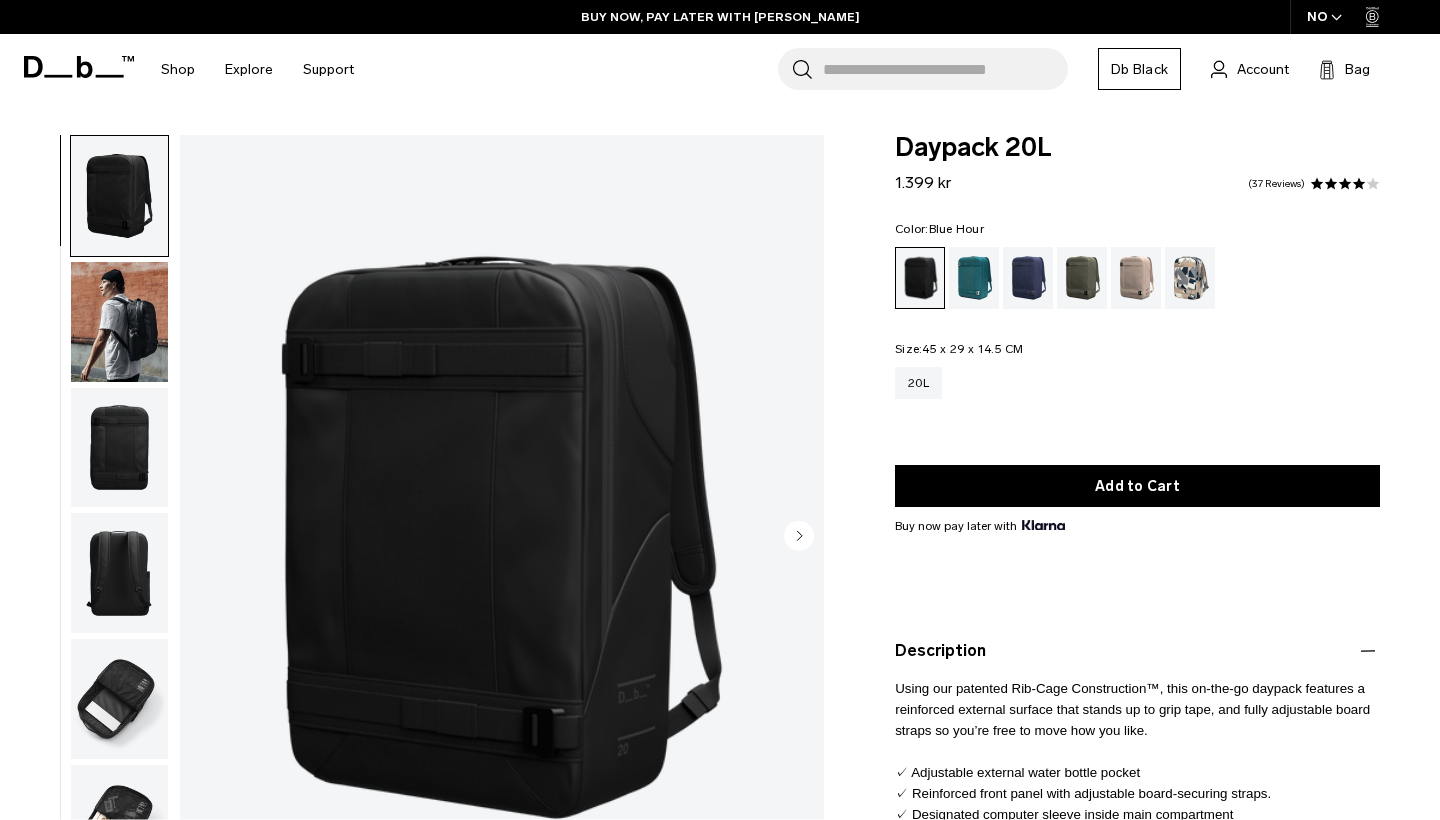click at bounding box center [1028, 278] 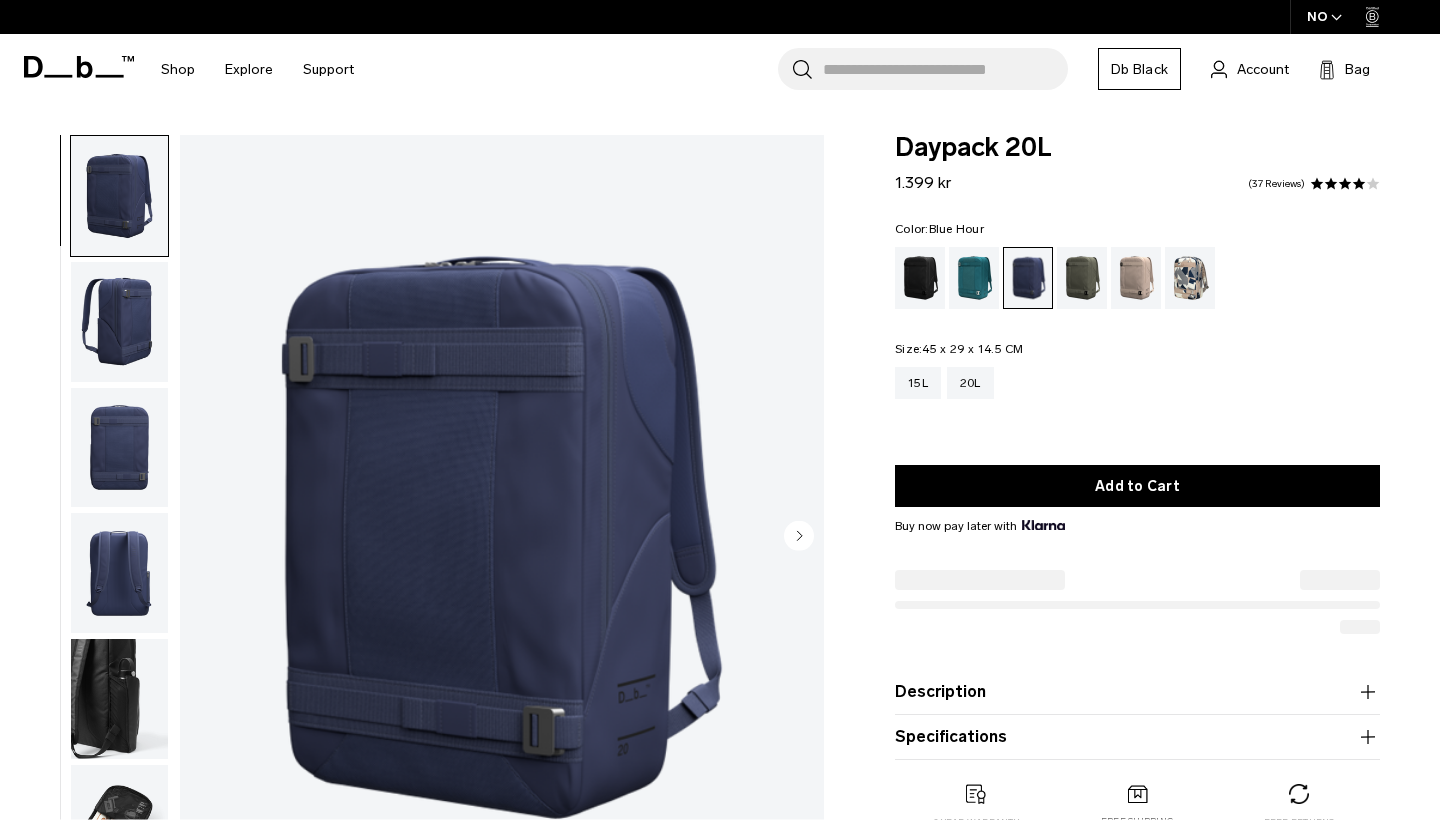 scroll, scrollTop: 0, scrollLeft: 0, axis: both 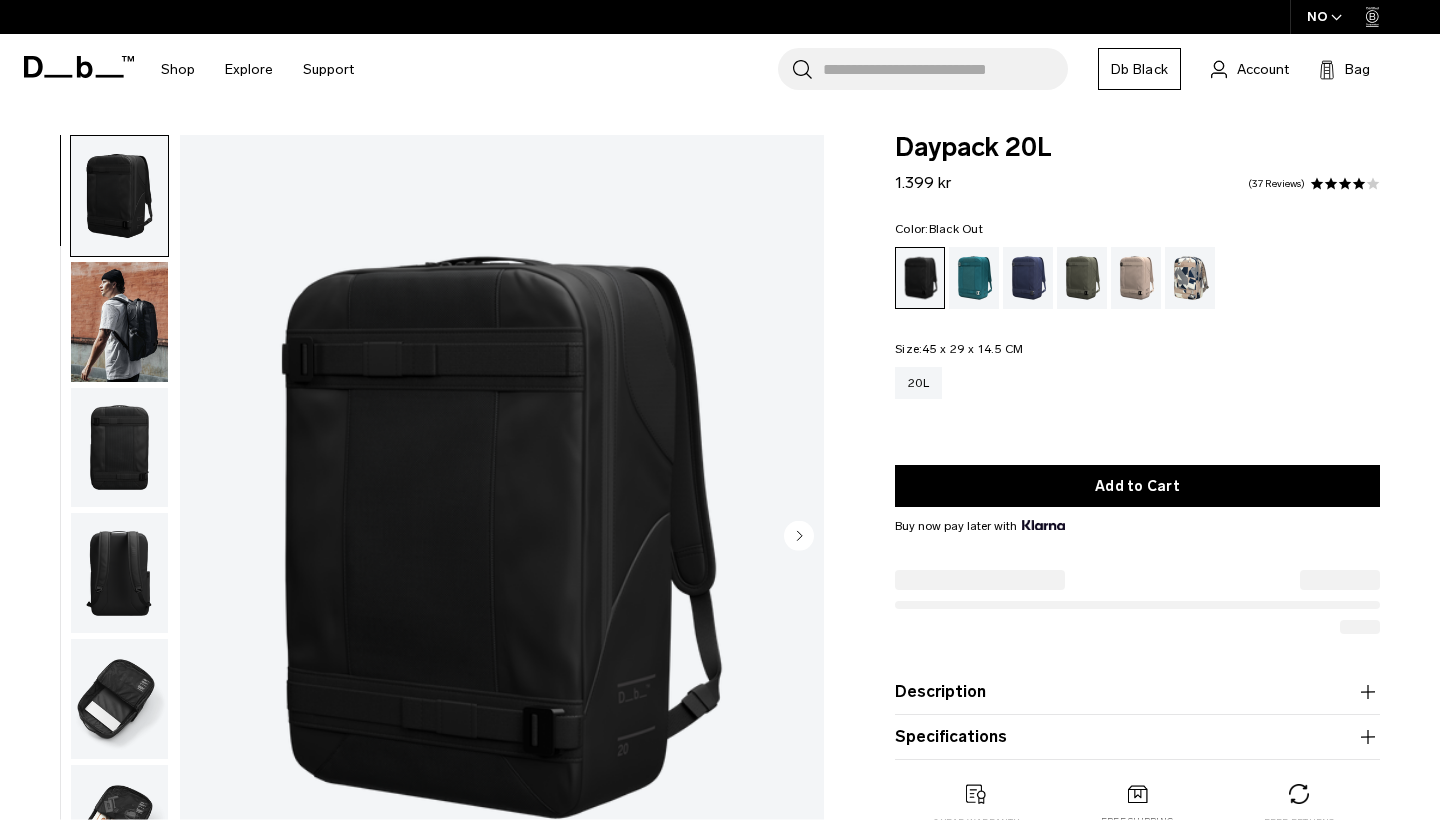 click at bounding box center (502, 537) 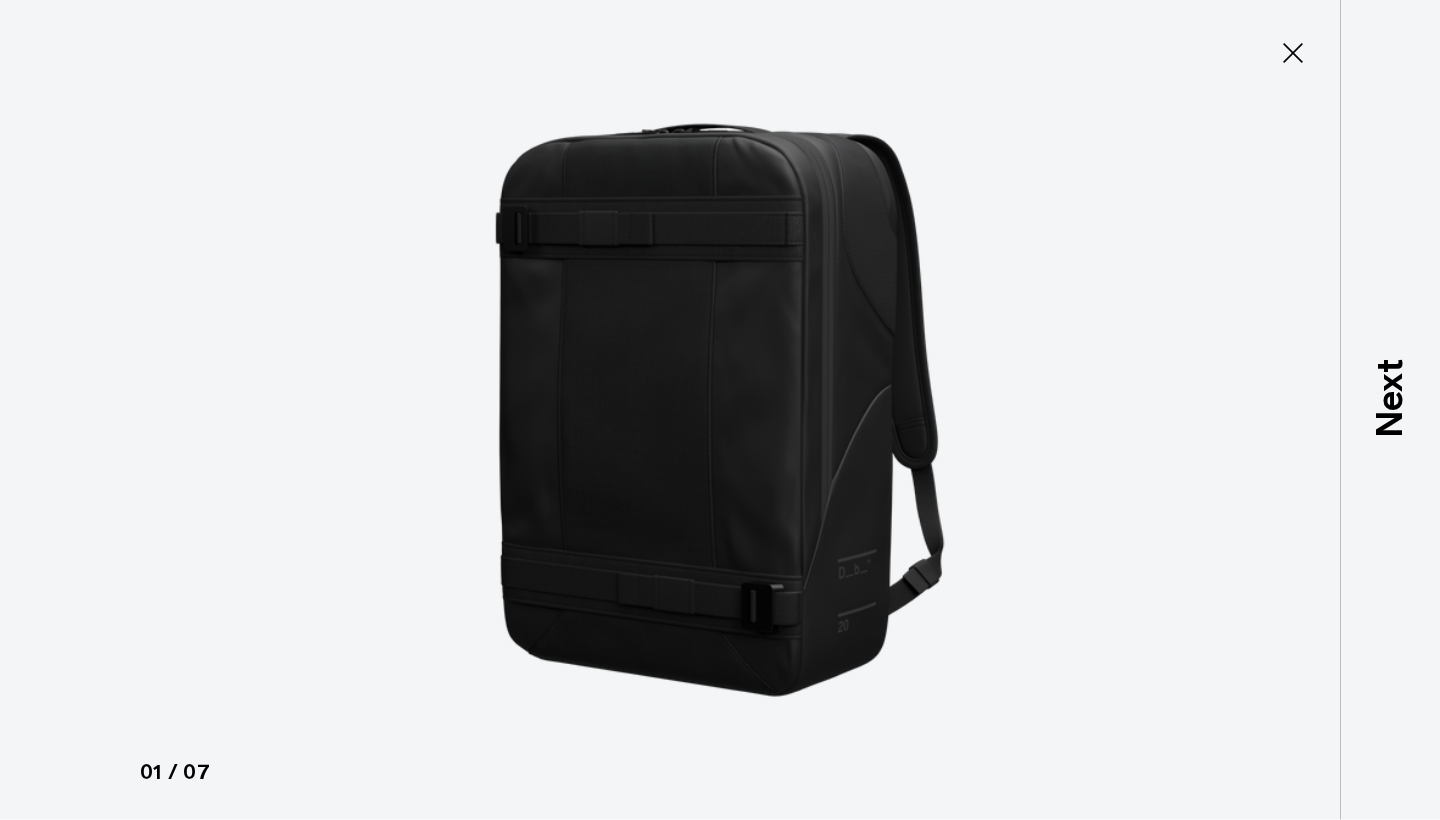 scroll, scrollTop: 0, scrollLeft: 0, axis: both 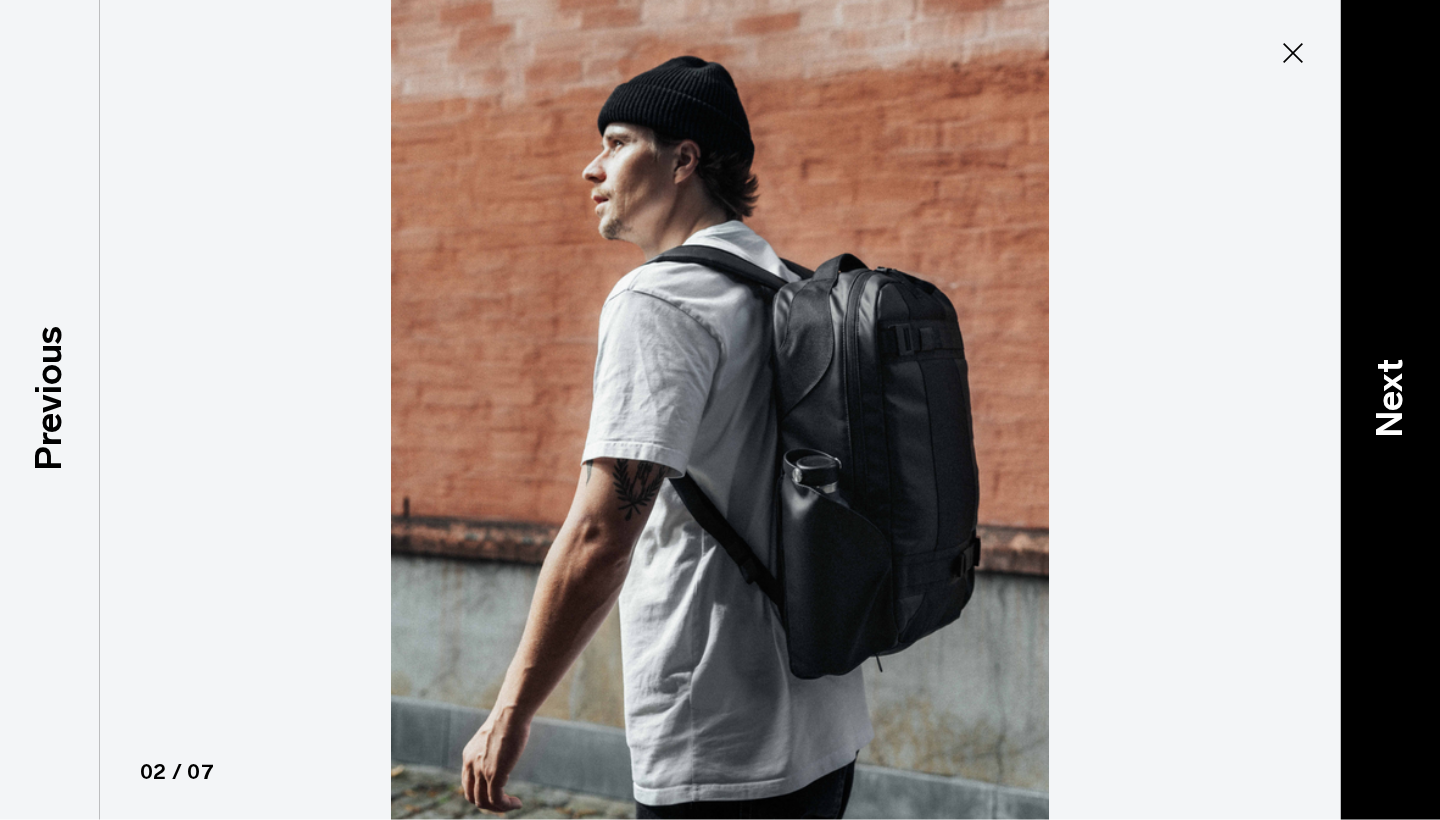 click on "Next" at bounding box center (1390, 397) 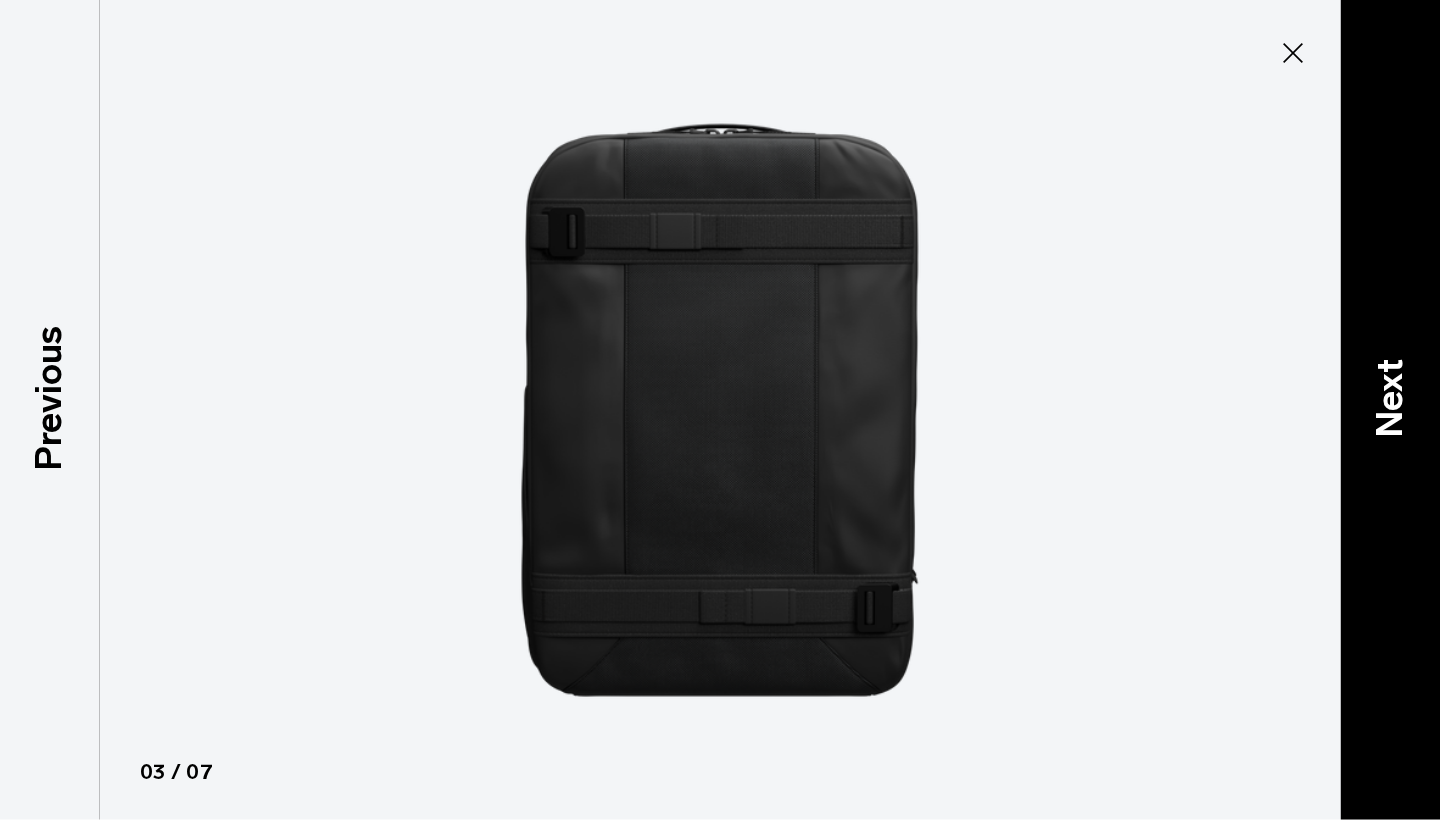 click on "Next" at bounding box center (1390, 397) 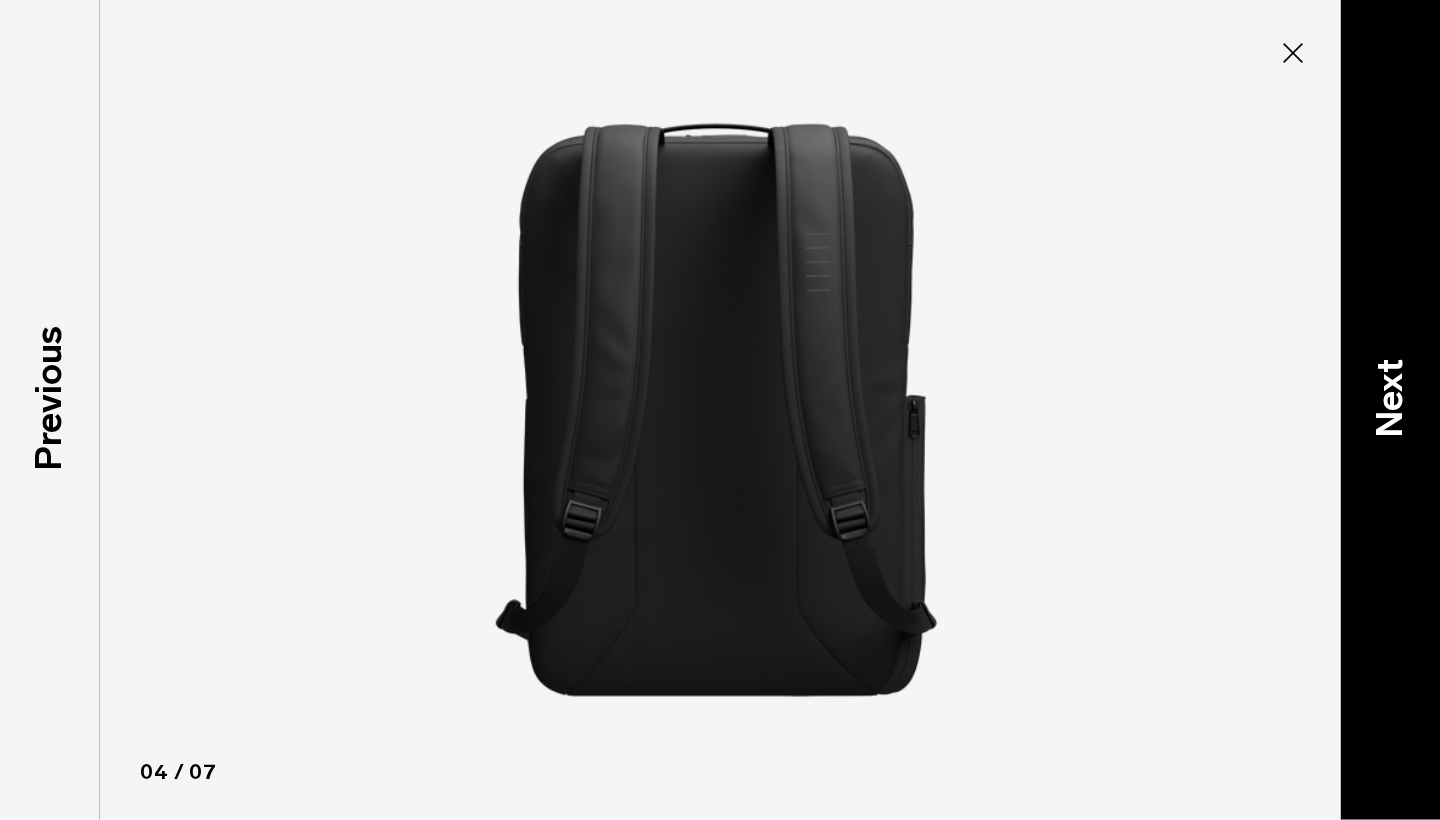 click on "Next" at bounding box center (1390, 397) 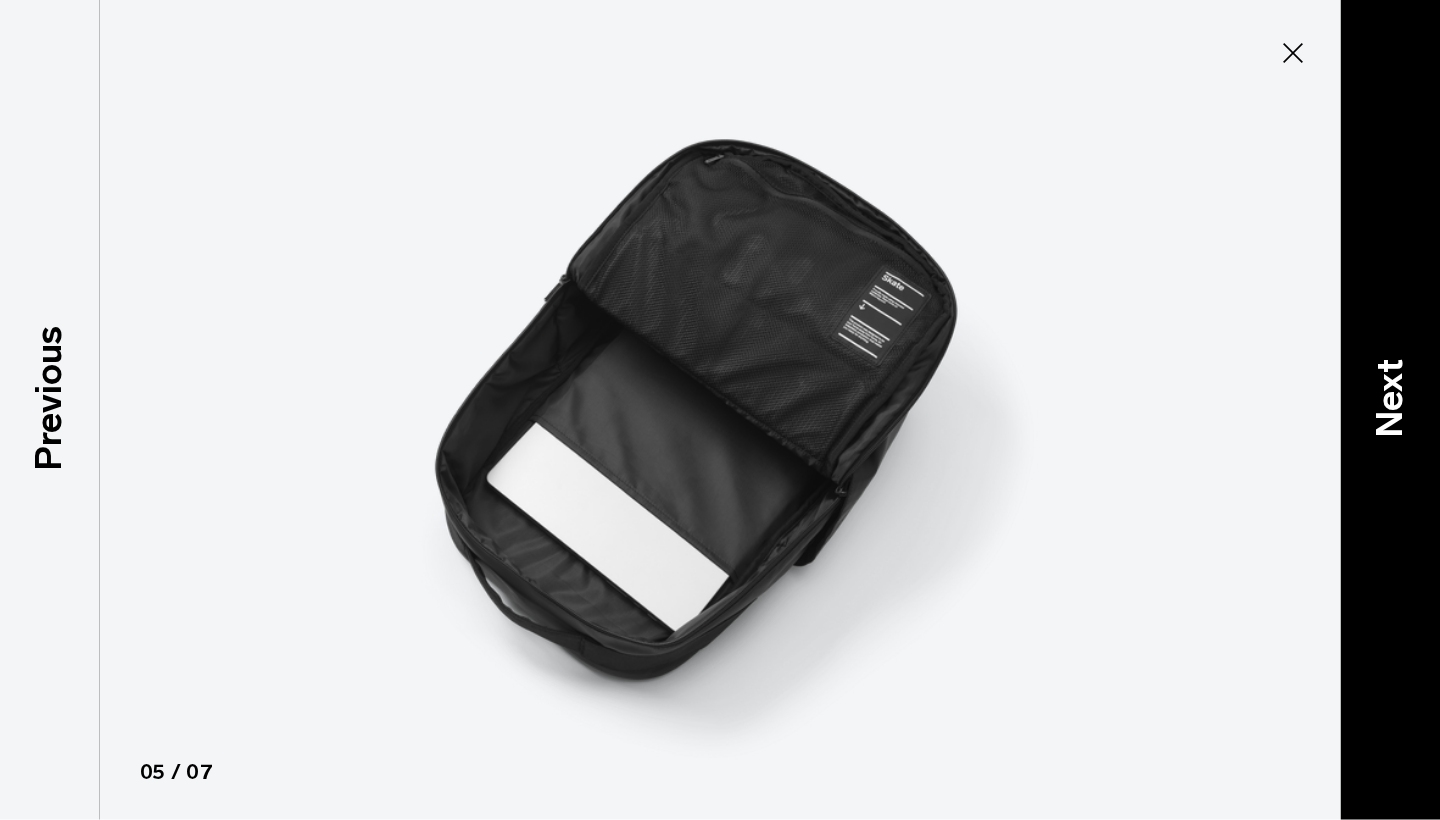 click on "Next" at bounding box center (1390, 397) 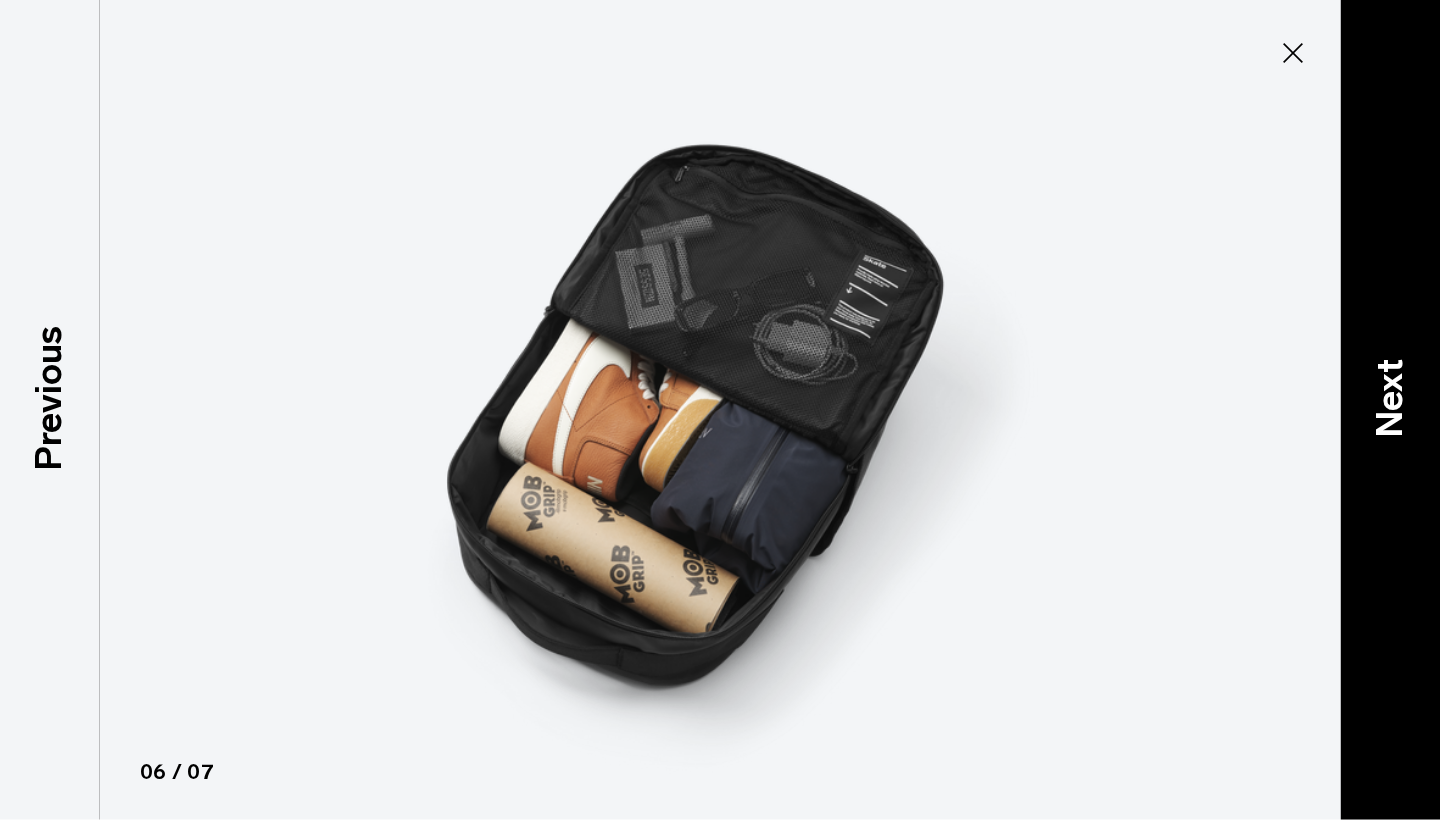 click on "Next" at bounding box center (1390, 397) 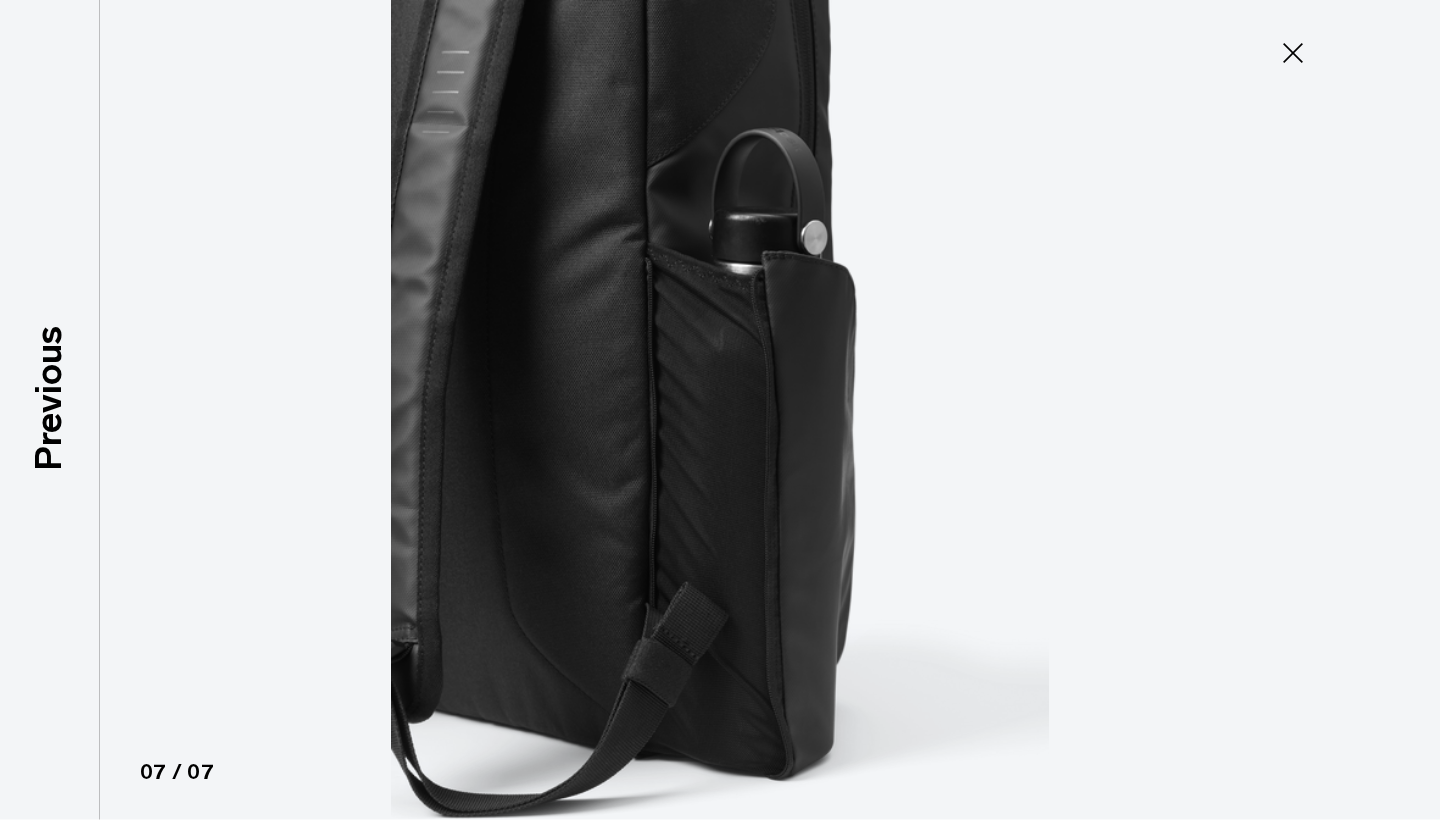 click at bounding box center (720, 410) 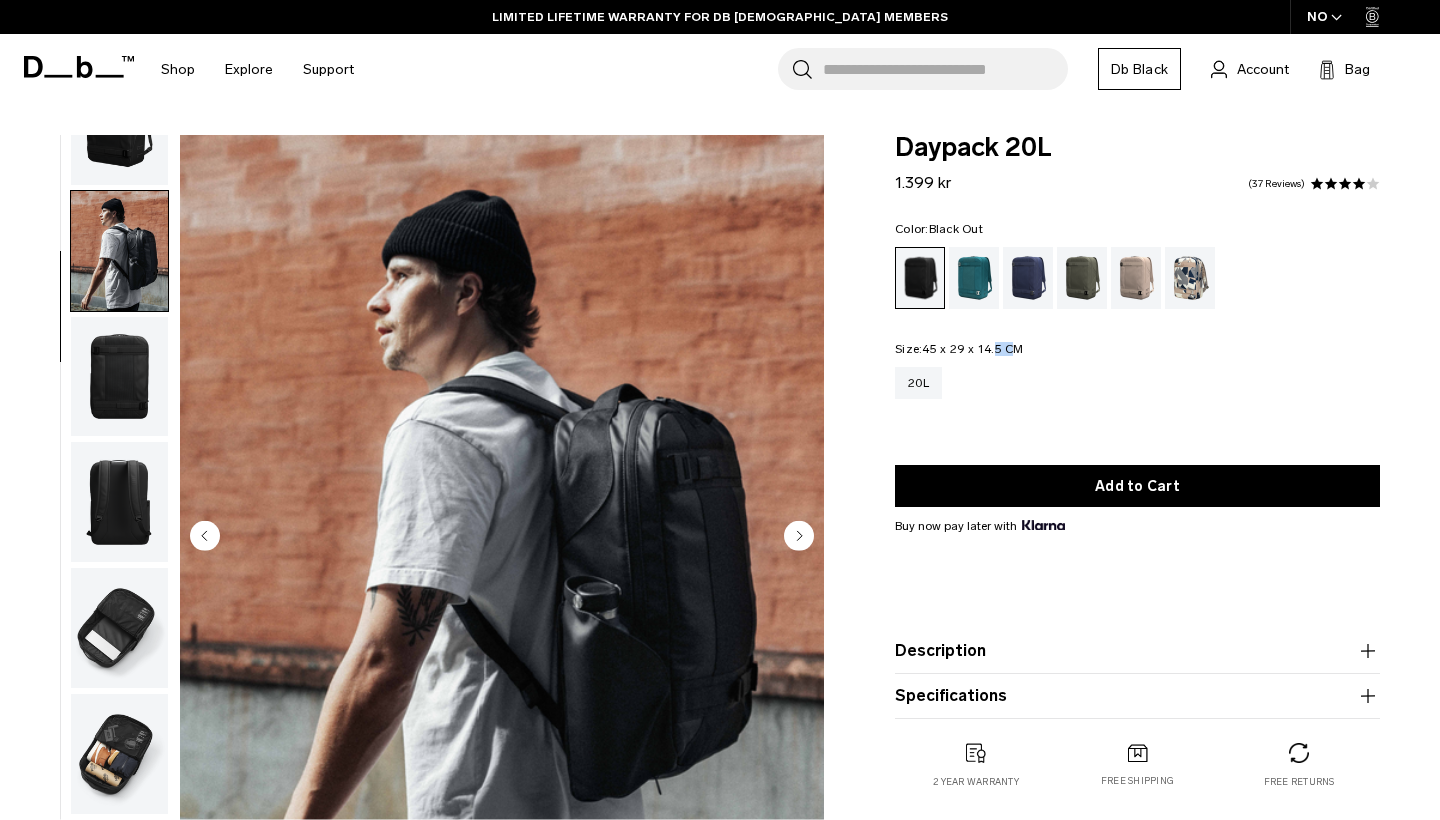 drag, startPoint x: 994, startPoint y: 347, endPoint x: 1009, endPoint y: 347, distance: 15 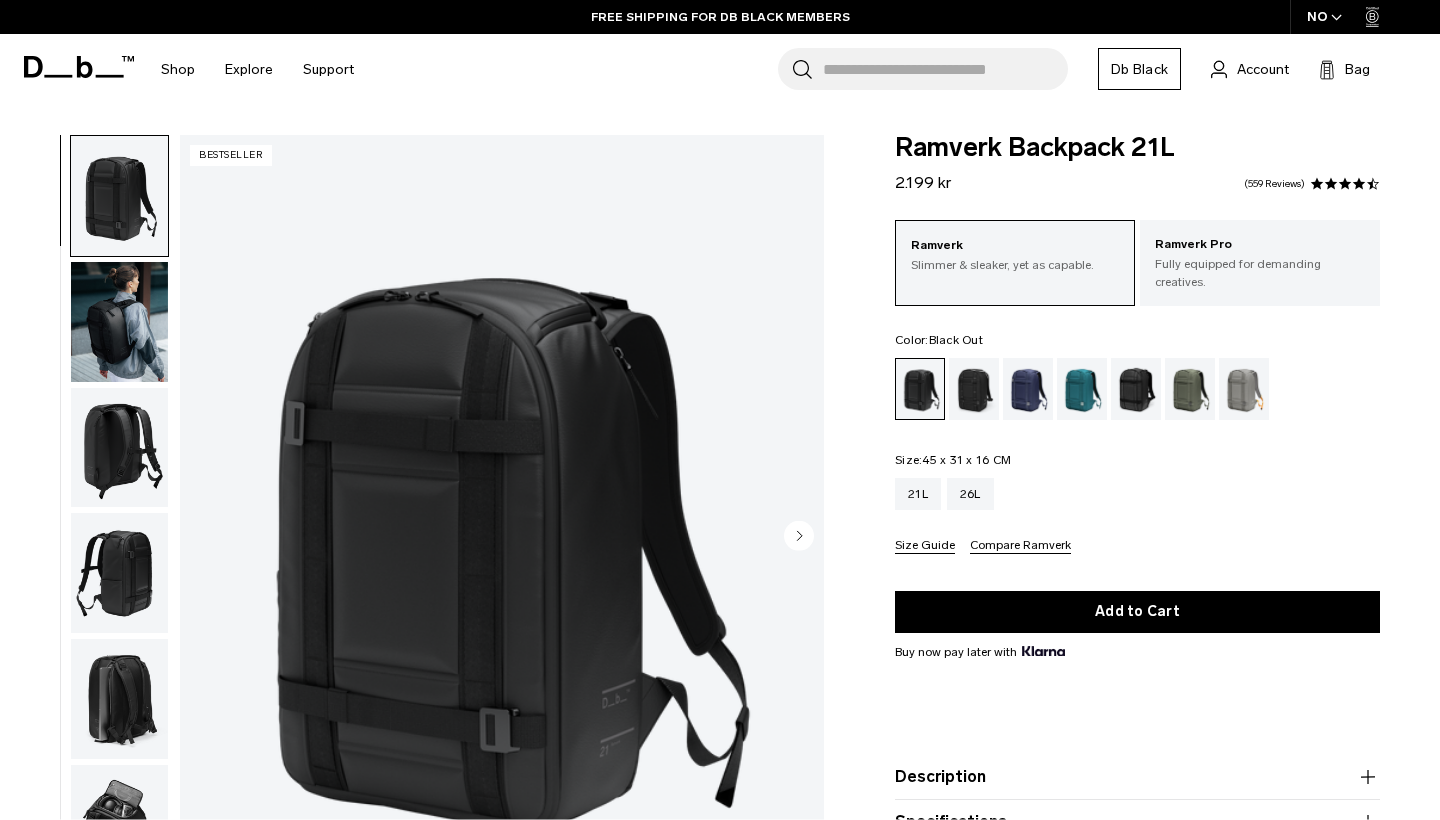scroll, scrollTop: 0, scrollLeft: 0, axis: both 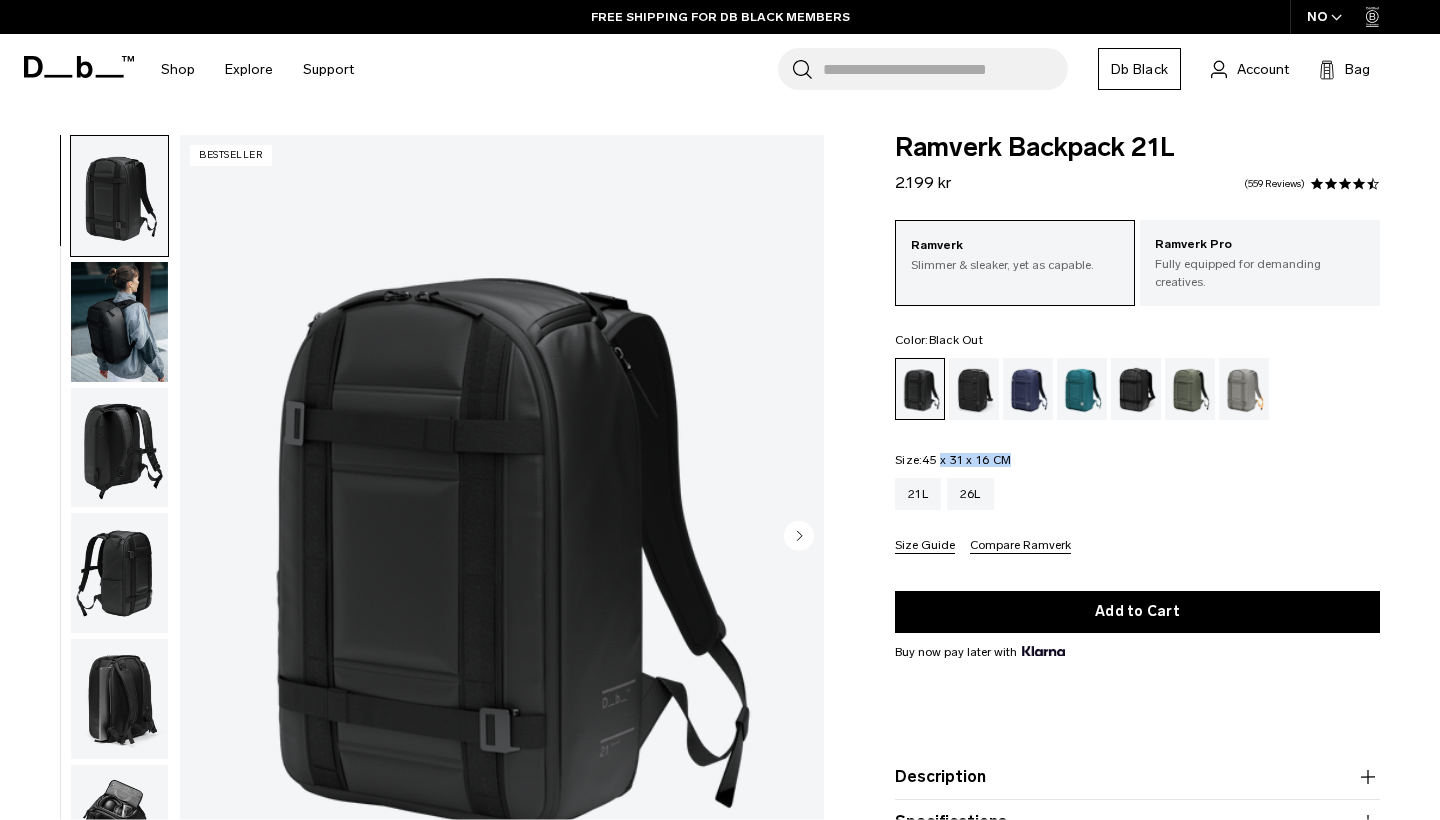 drag, startPoint x: 1027, startPoint y: 448, endPoint x: 944, endPoint y: 447, distance: 83.00603 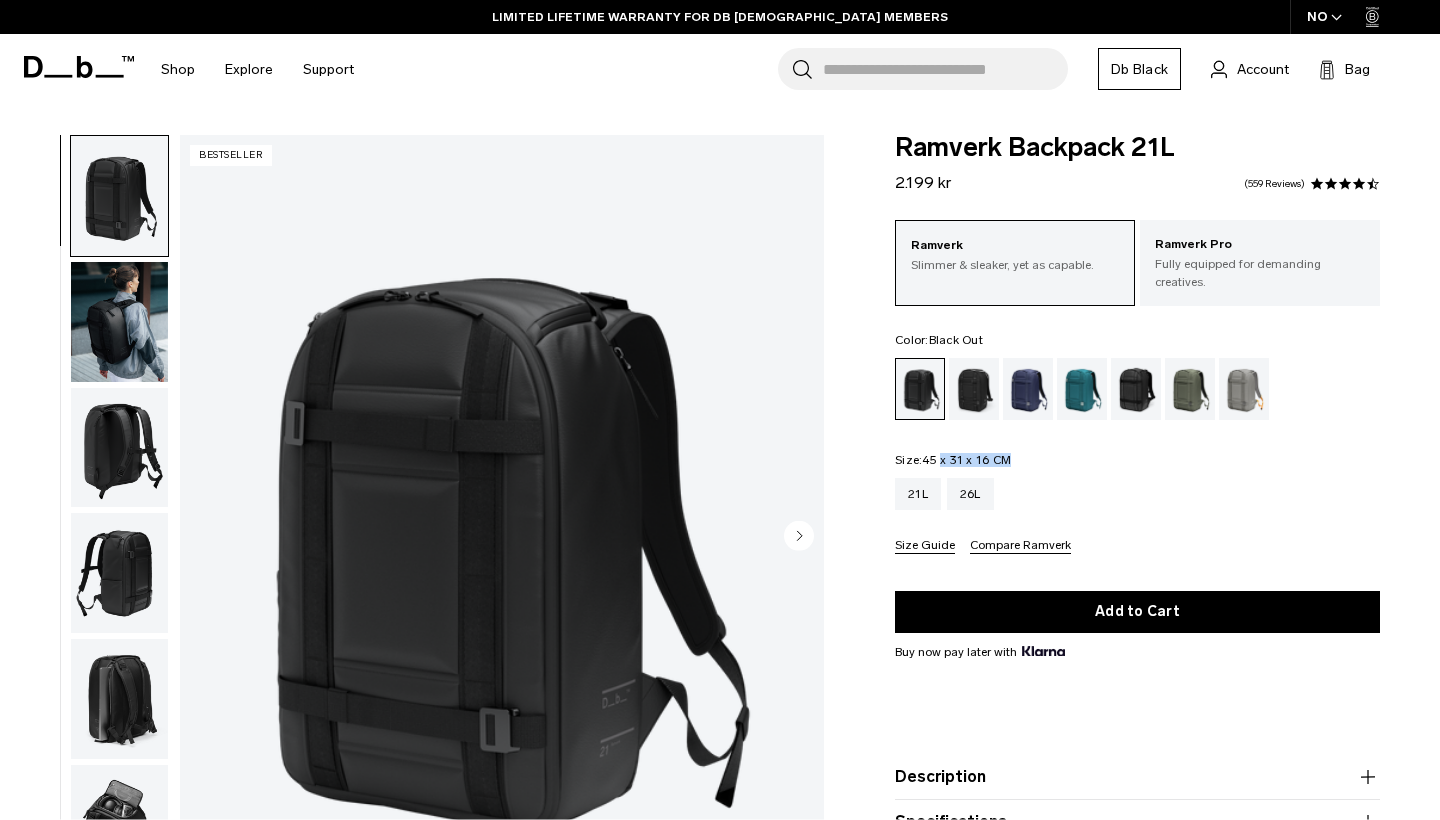 click at bounding box center (119, 322) 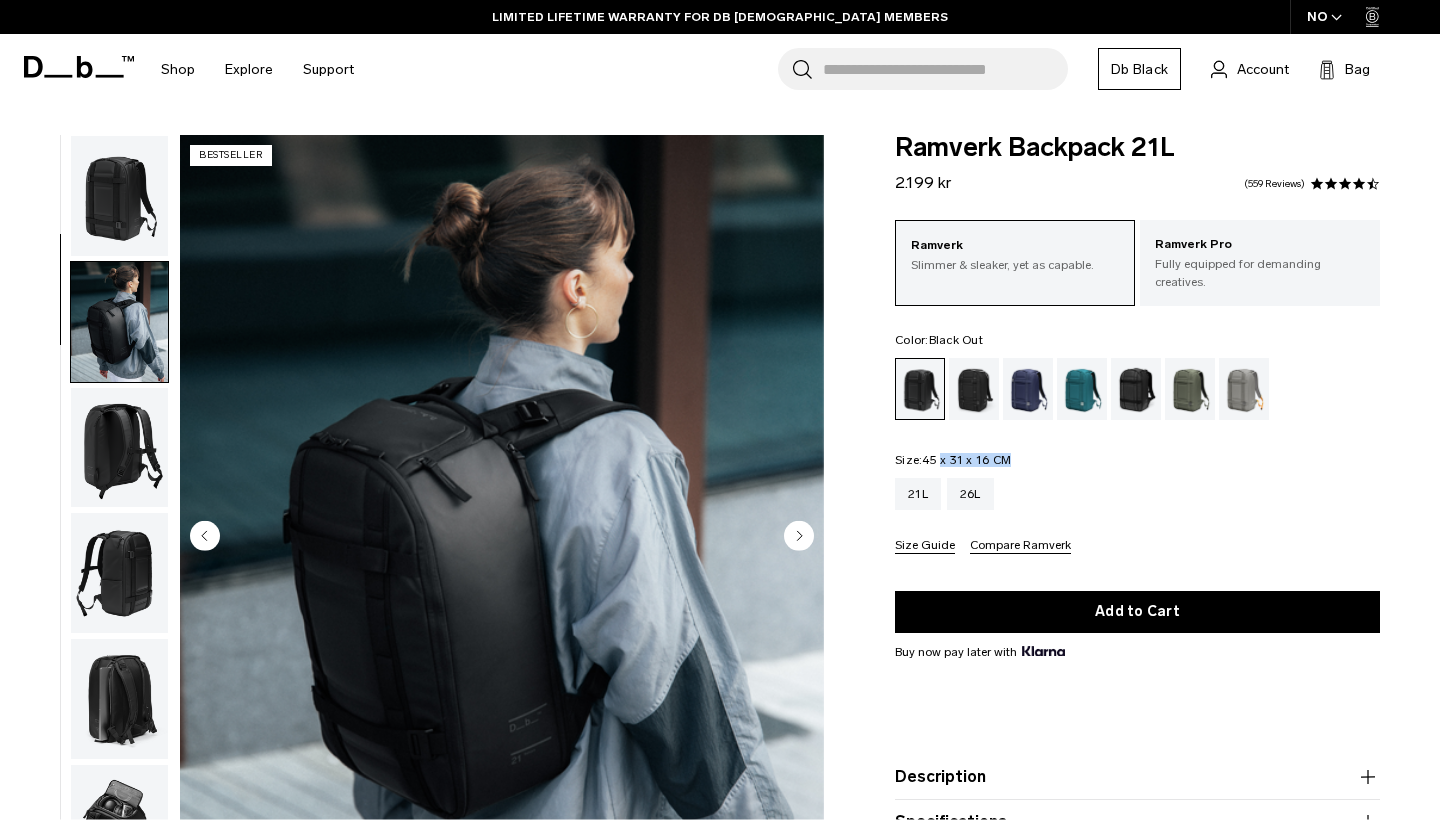 scroll, scrollTop: 127, scrollLeft: 0, axis: vertical 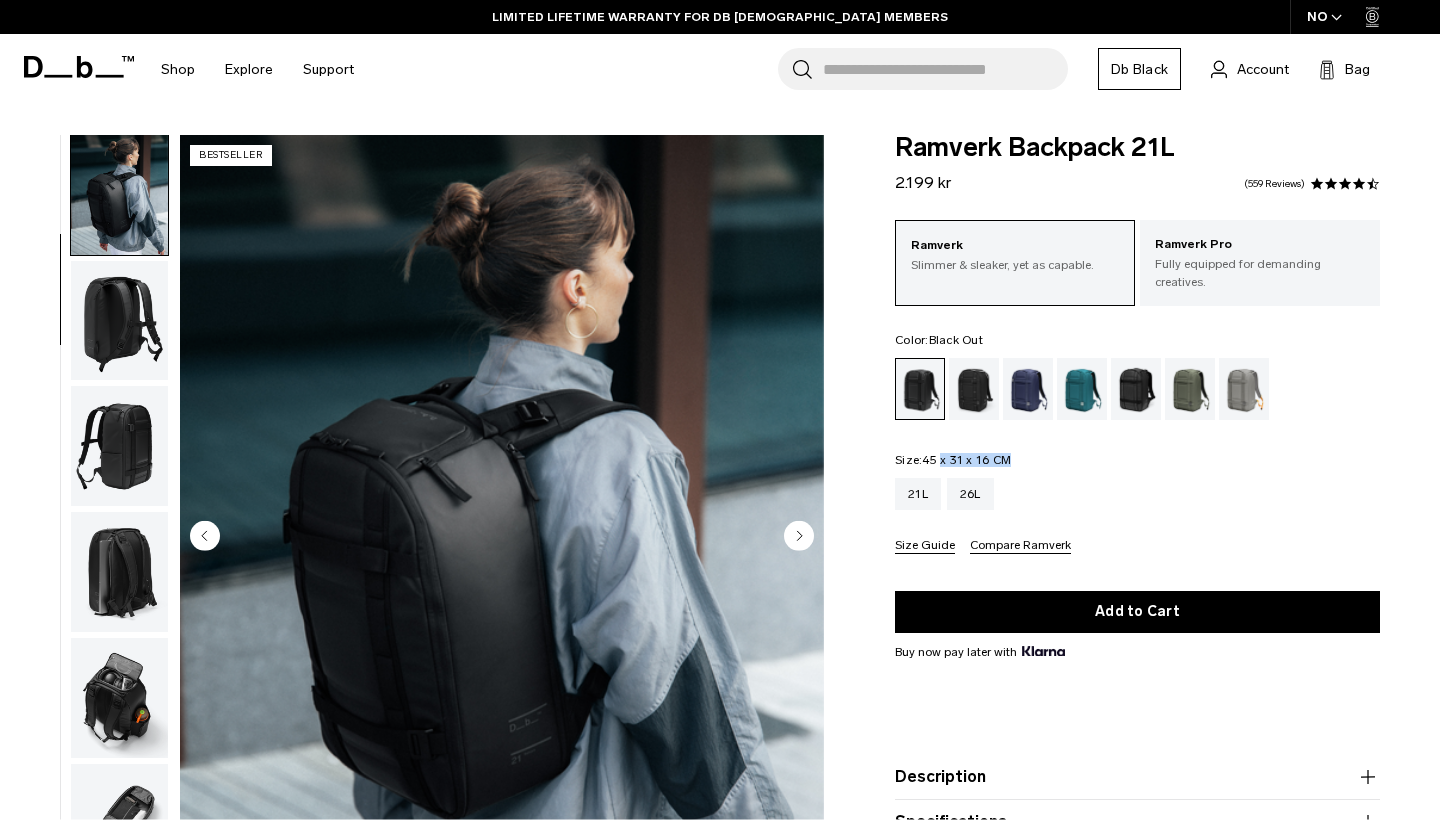 click at bounding box center (119, 321) 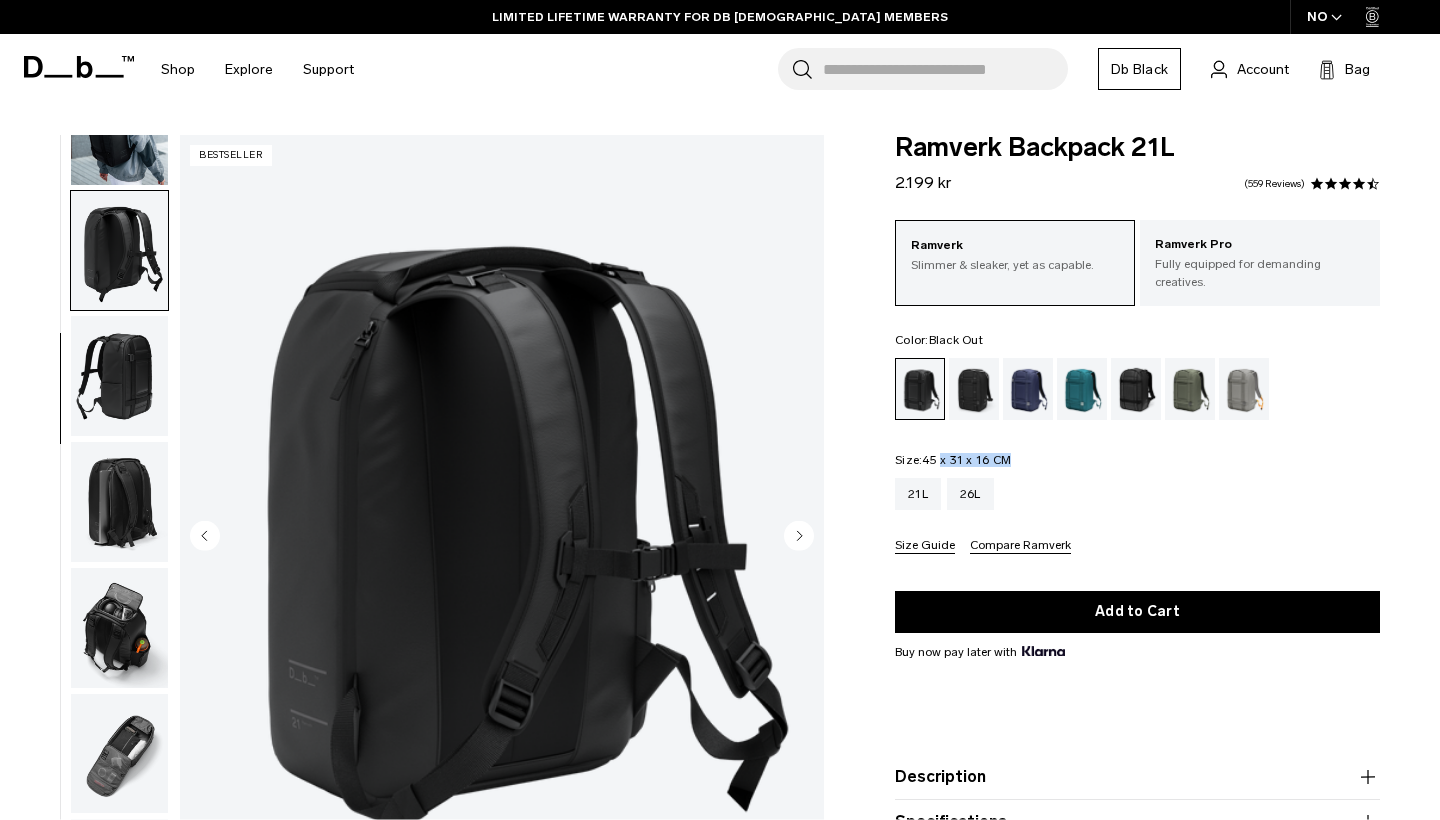 click at bounding box center (119, 376) 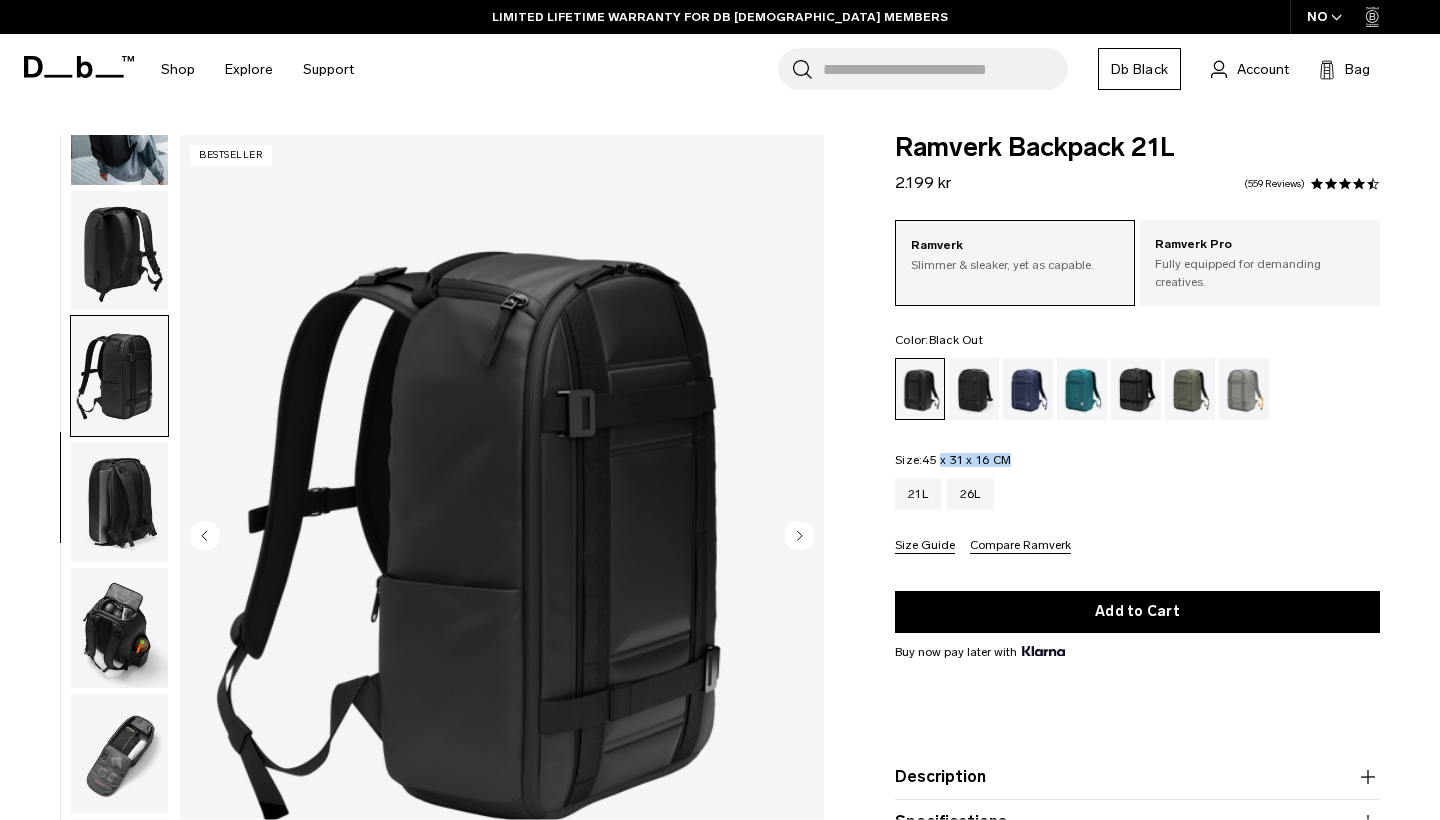 click at bounding box center [119, 502] 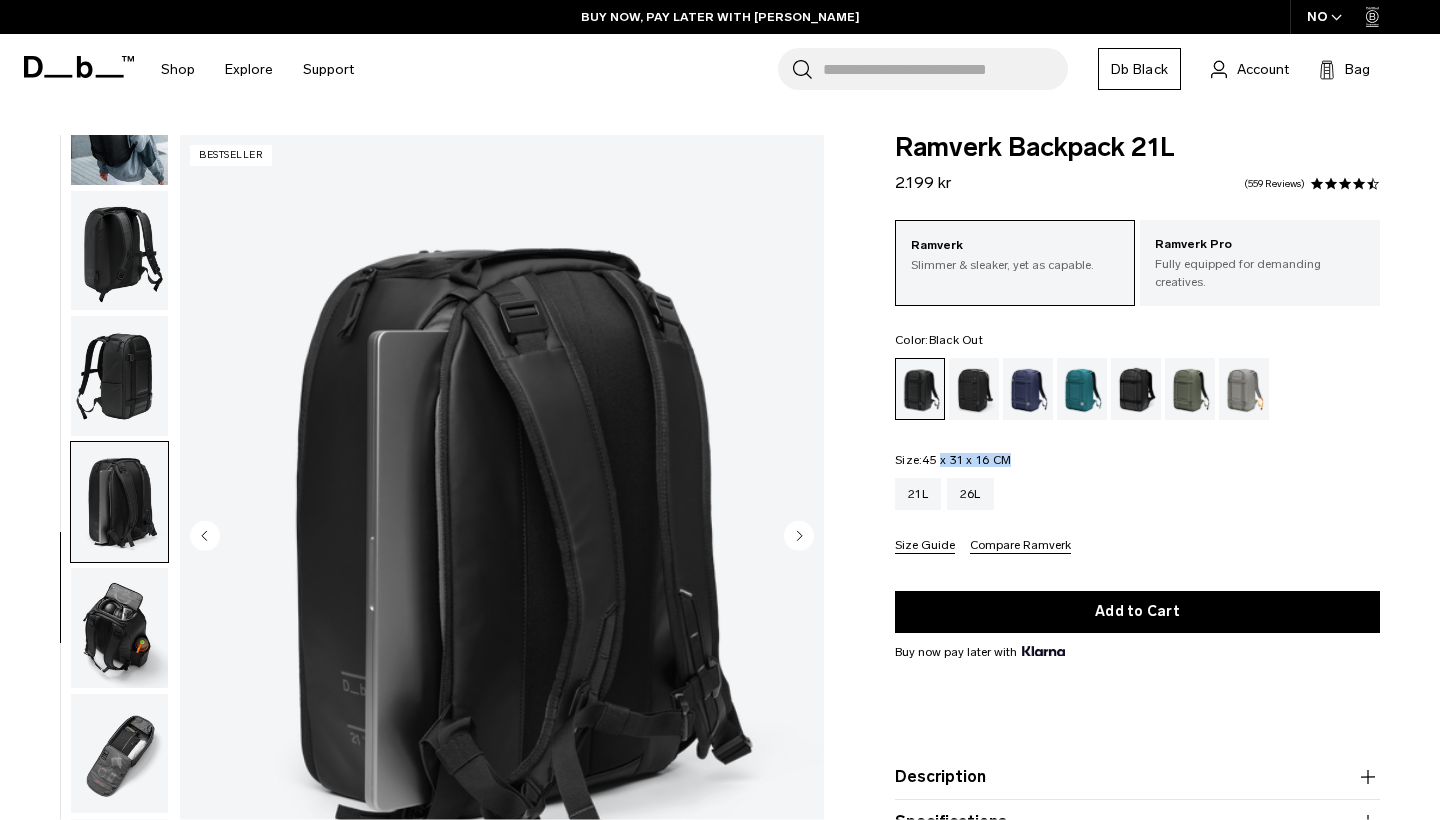 click at bounding box center (119, 628) 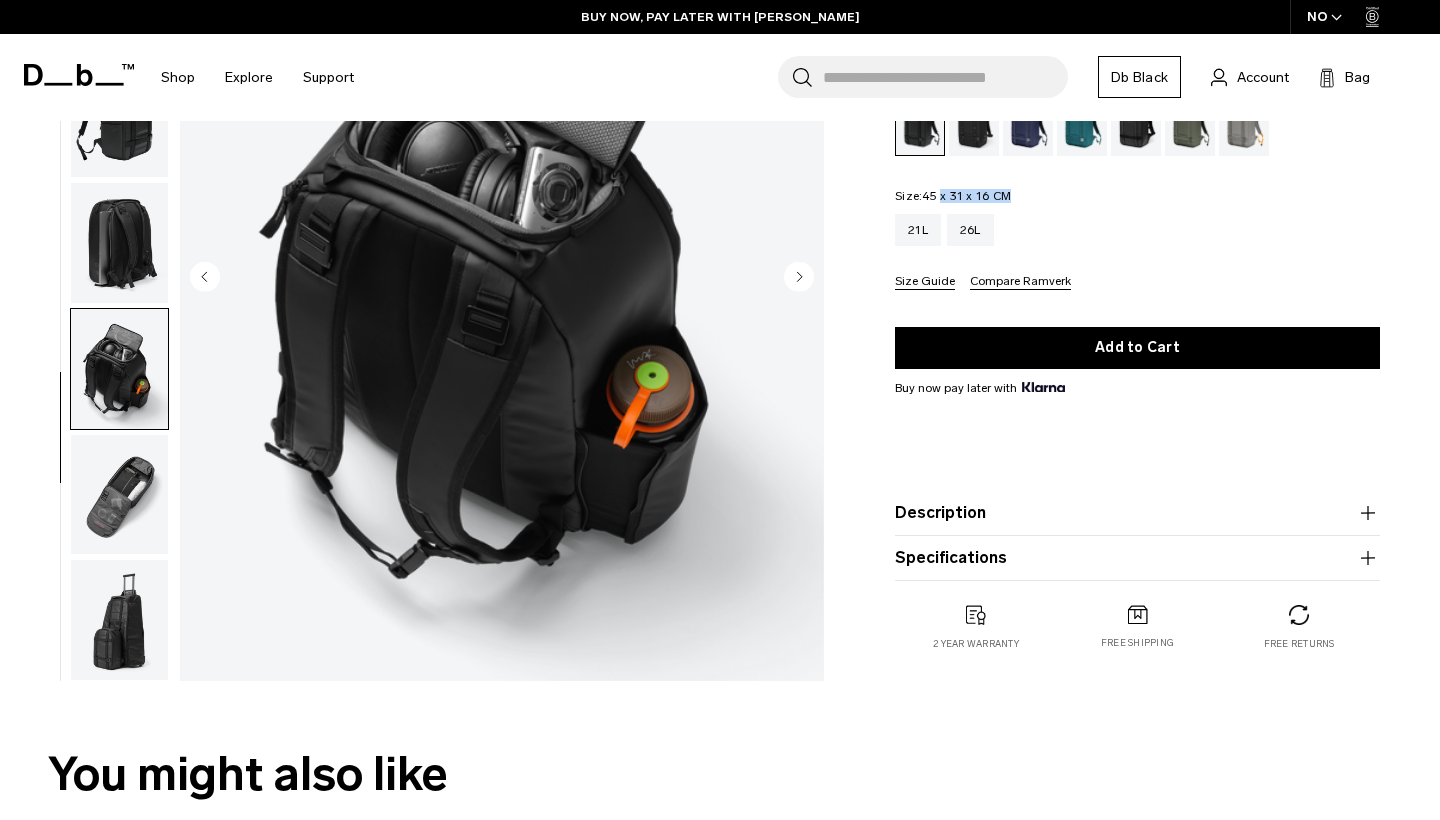 scroll, scrollTop: 295, scrollLeft: 0, axis: vertical 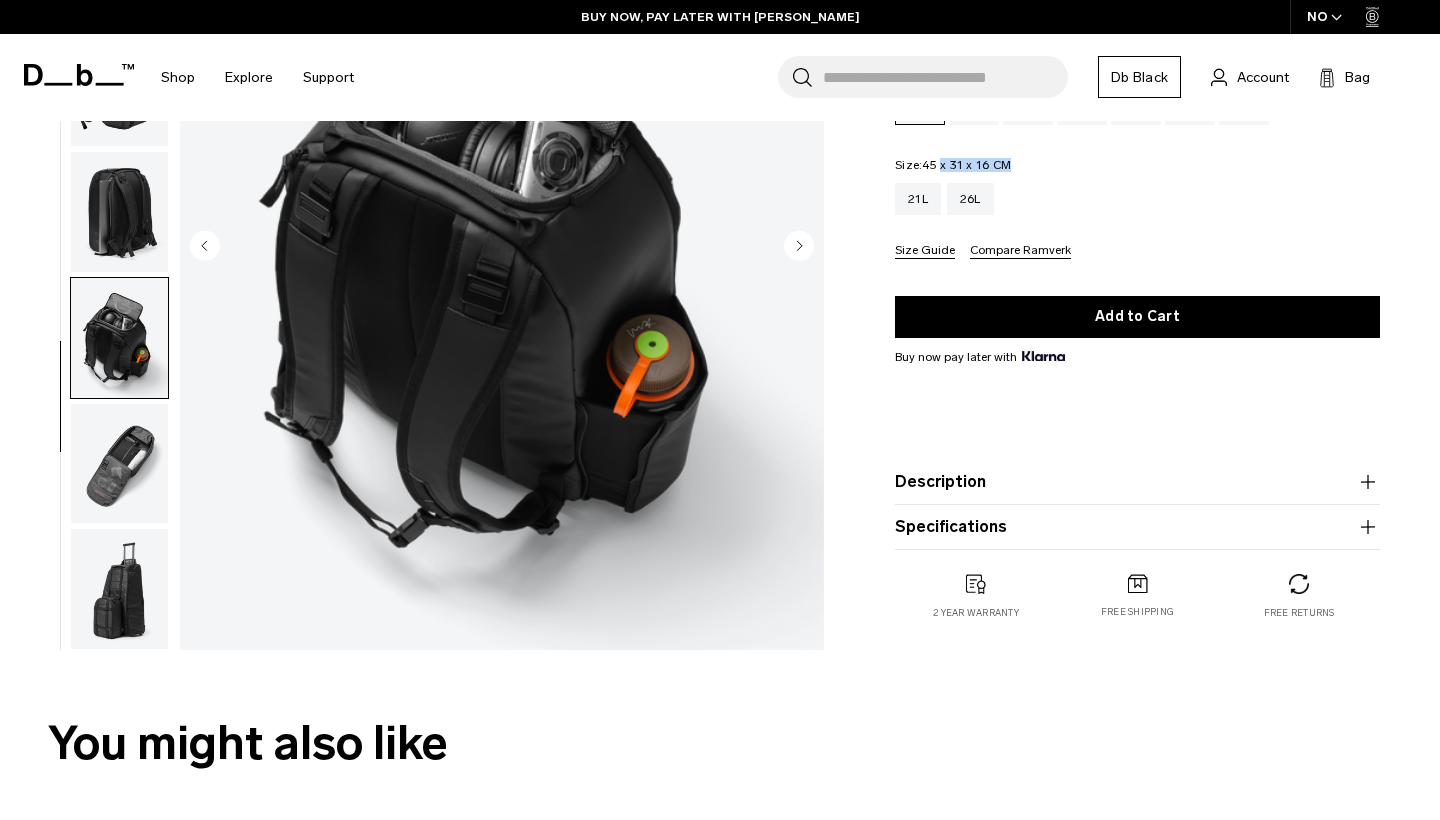 click at bounding box center (119, 463) 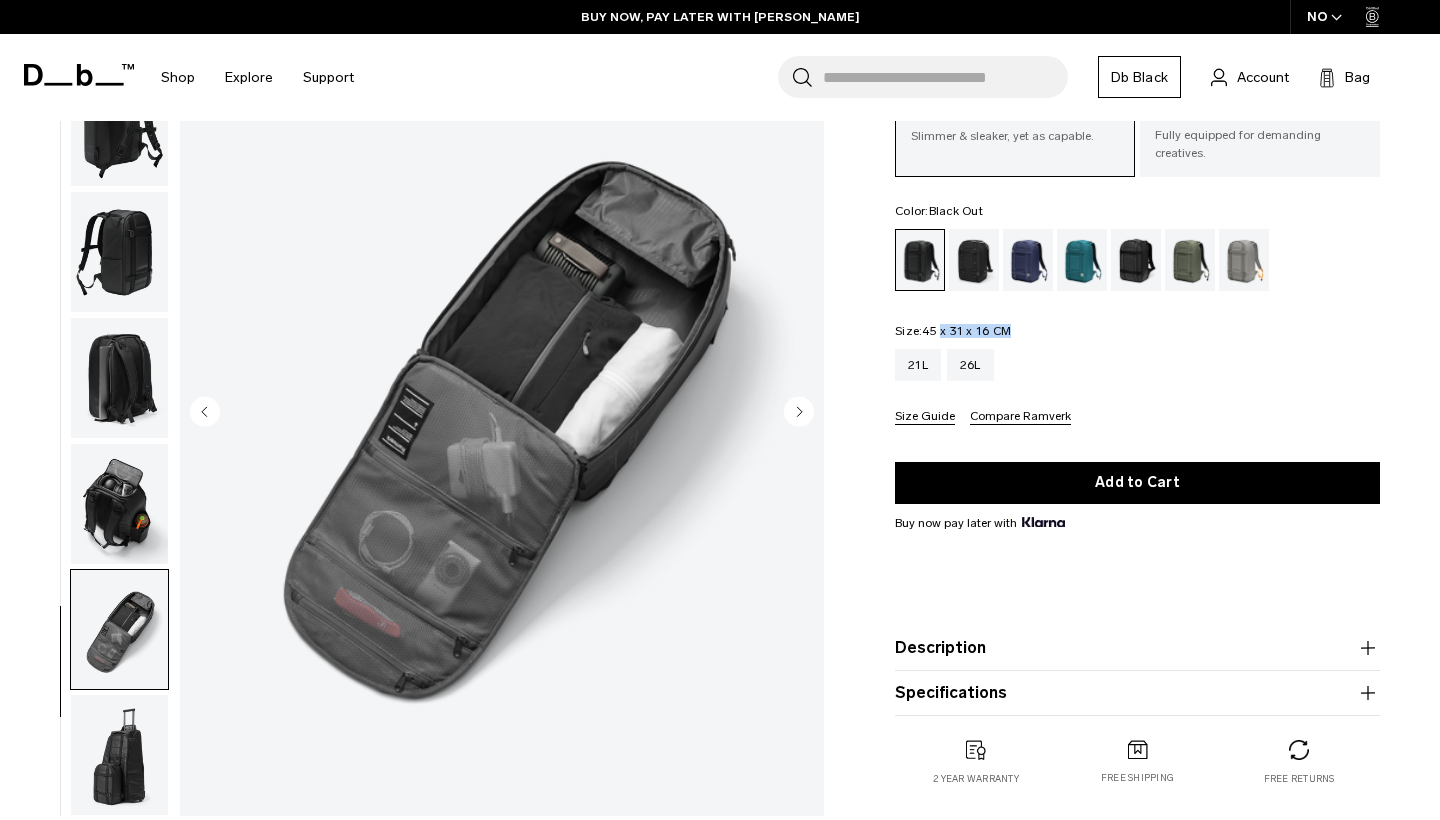 scroll, scrollTop: 123, scrollLeft: 0, axis: vertical 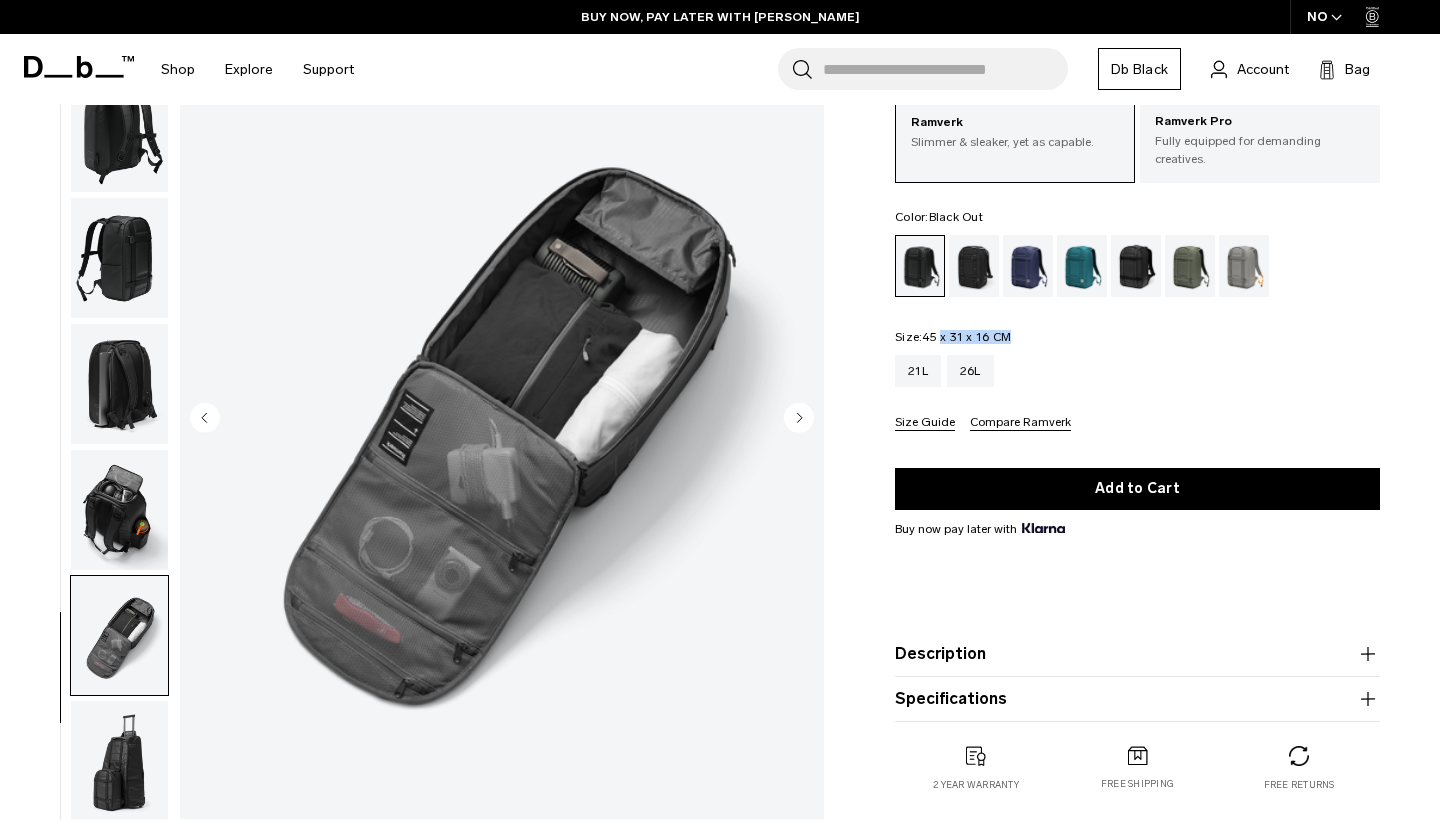 click at bounding box center [119, 761] 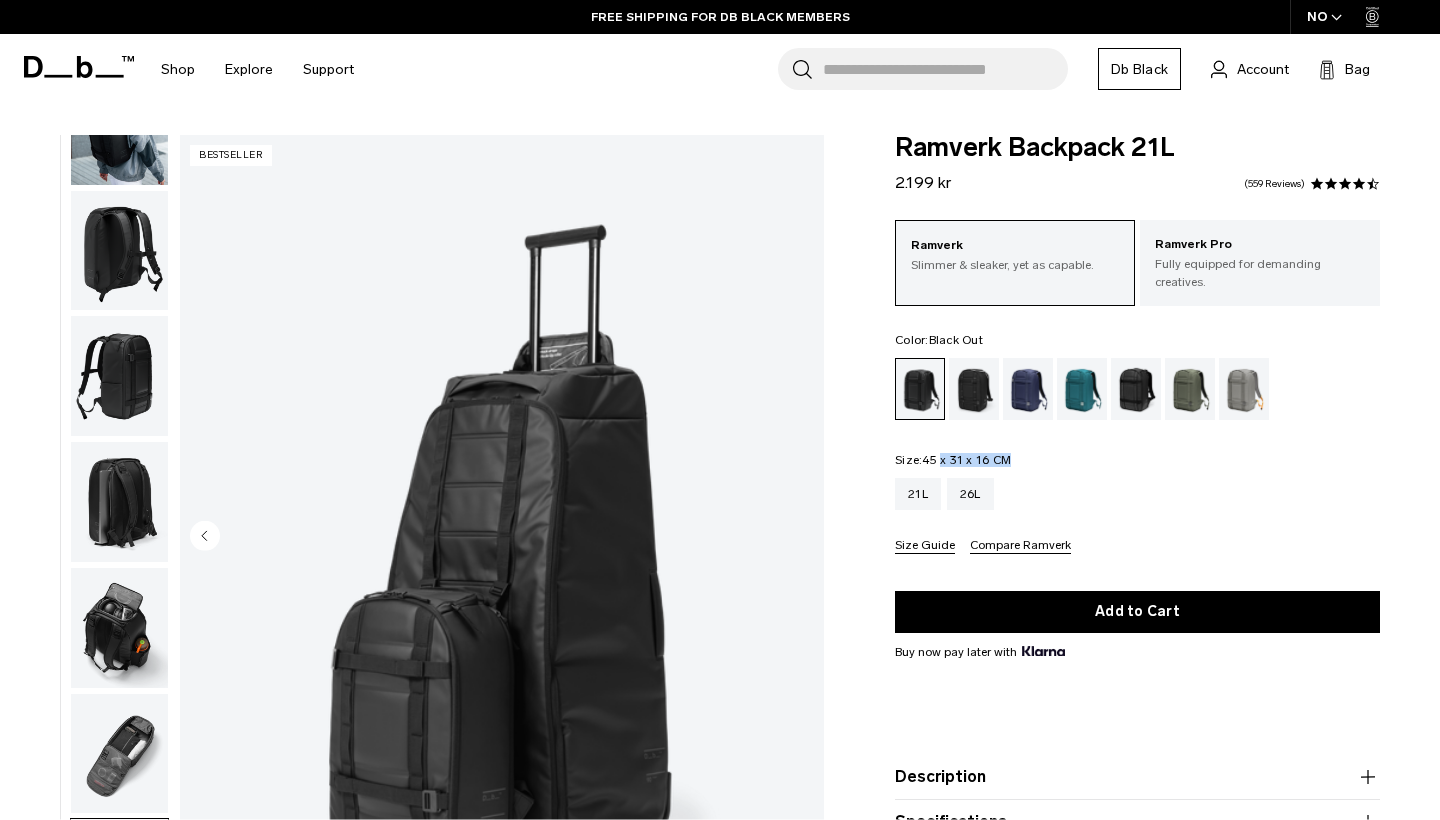 scroll, scrollTop: 0, scrollLeft: 0, axis: both 